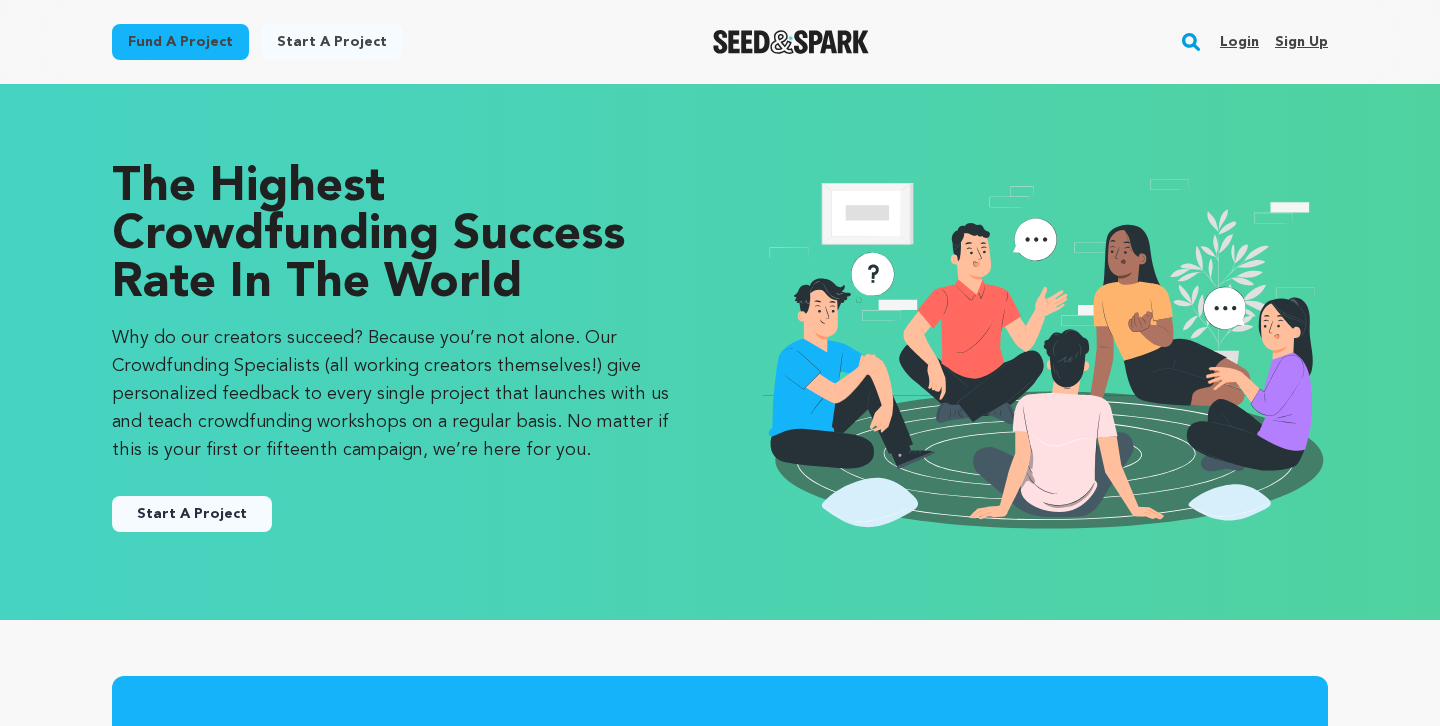 scroll, scrollTop: 0, scrollLeft: 0, axis: both 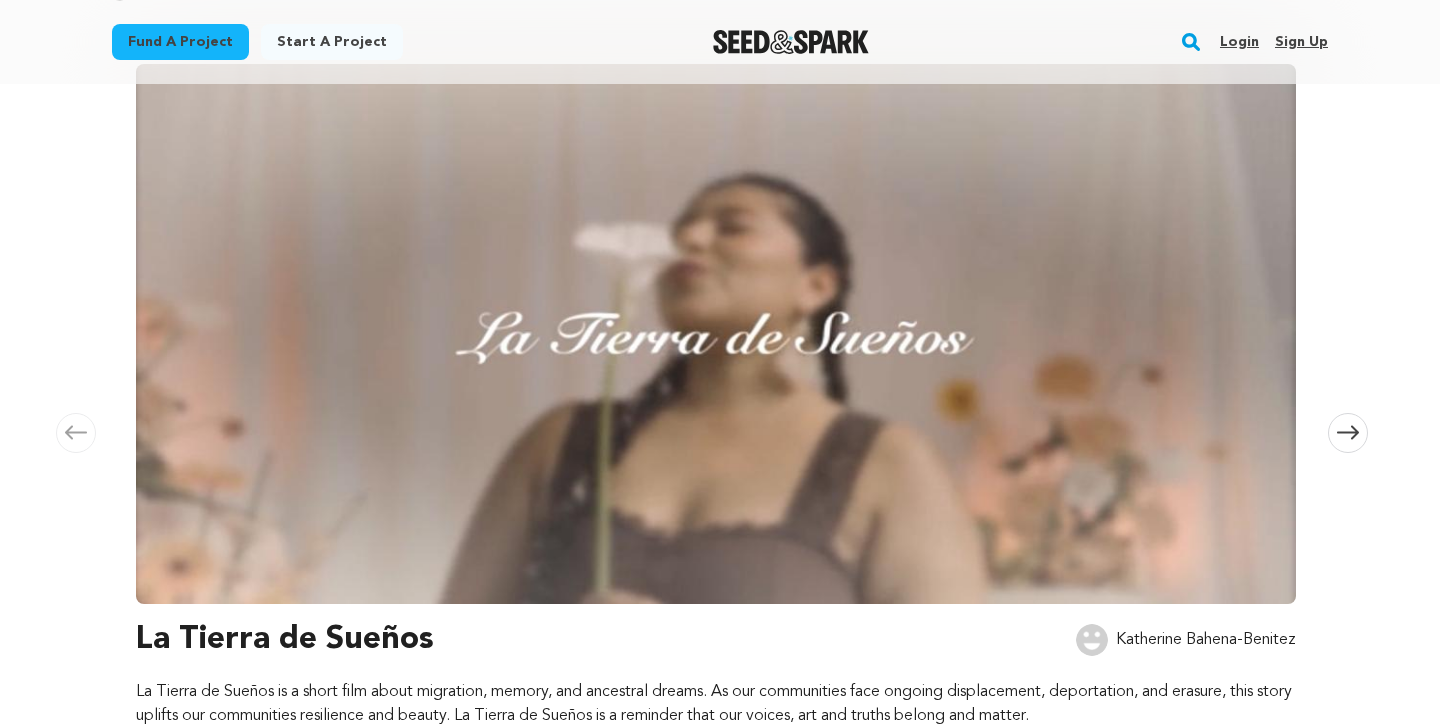 click at bounding box center [716, 334] 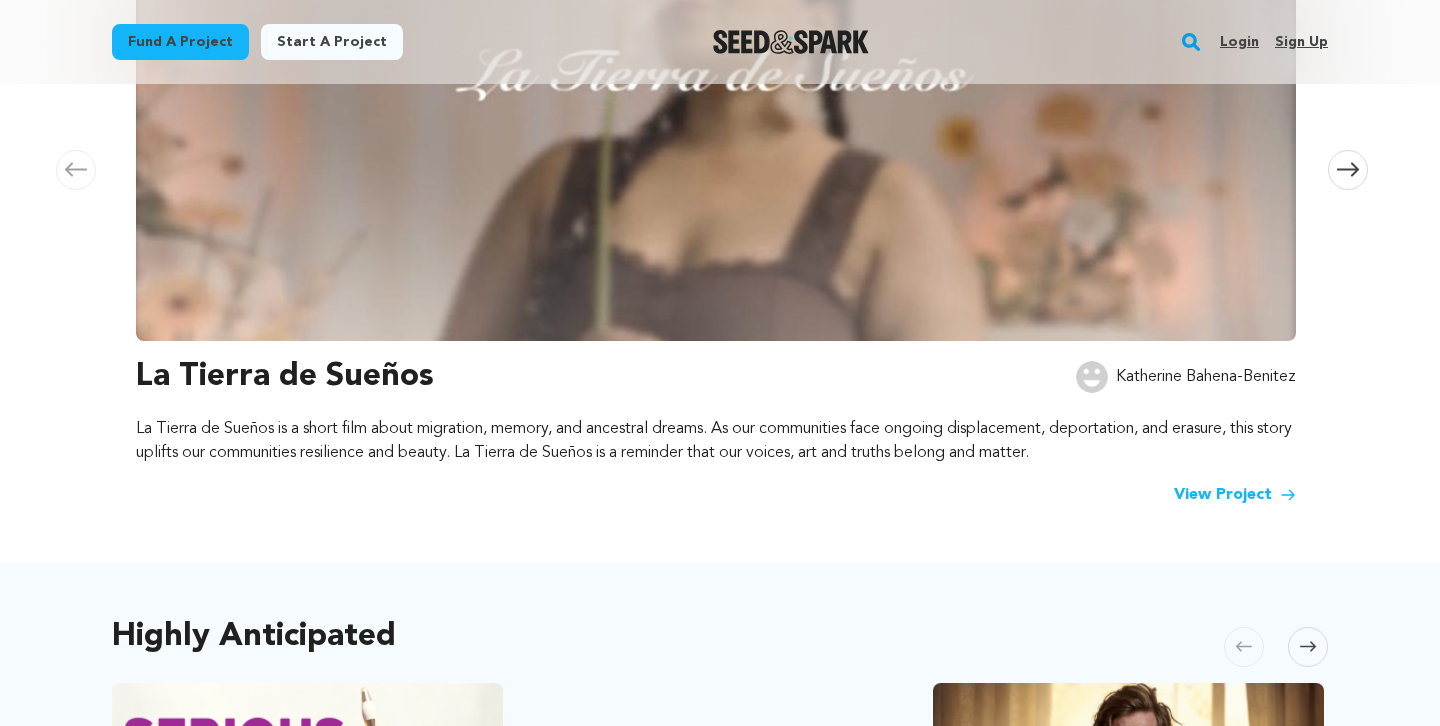 scroll, scrollTop: 536, scrollLeft: 0, axis: vertical 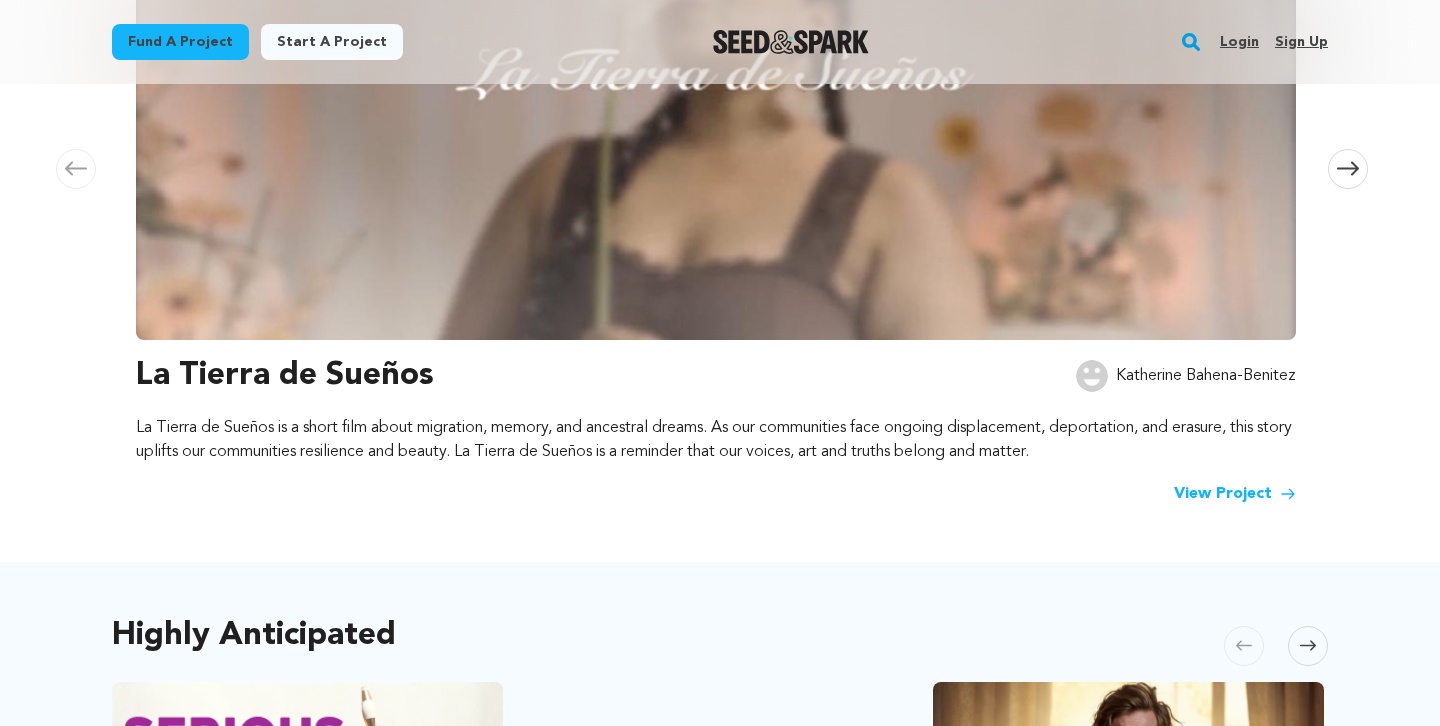 click on "View Project" at bounding box center [1235, 494] 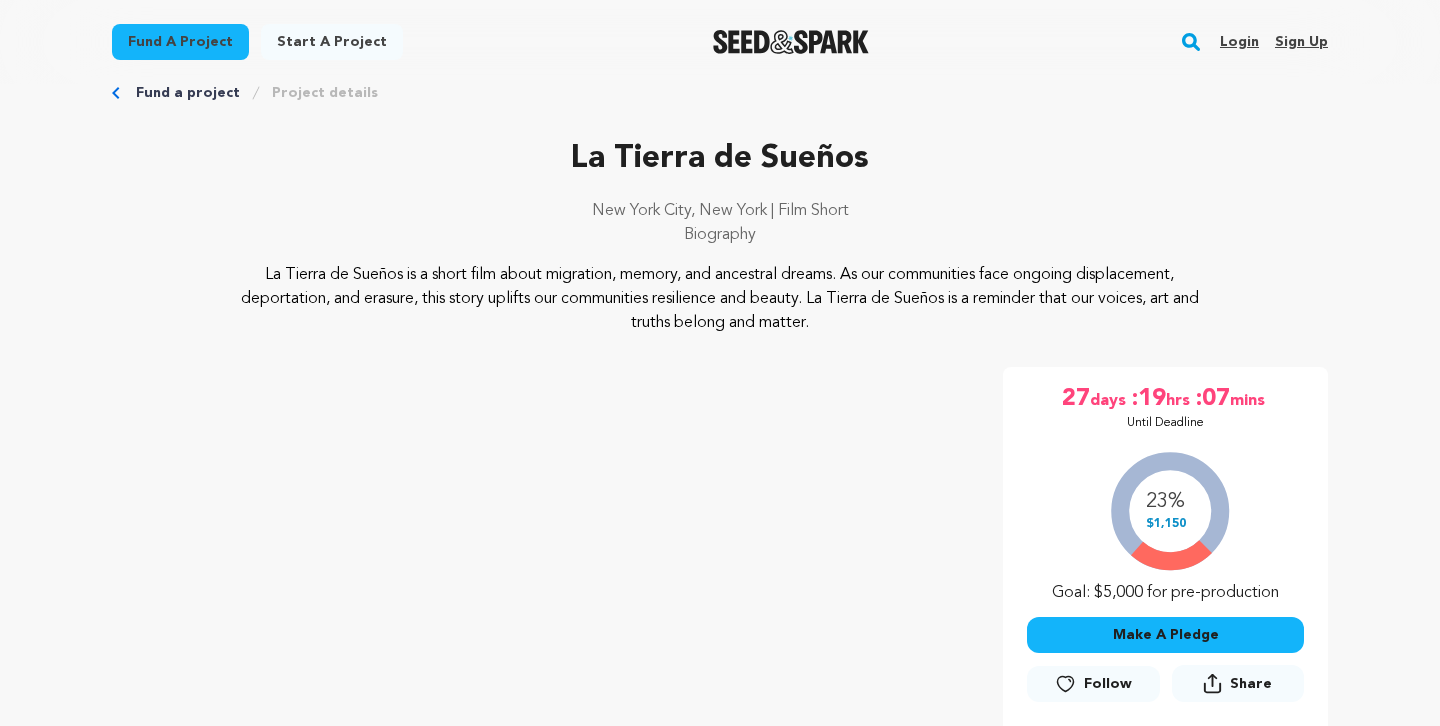 scroll, scrollTop: 0, scrollLeft: 0, axis: both 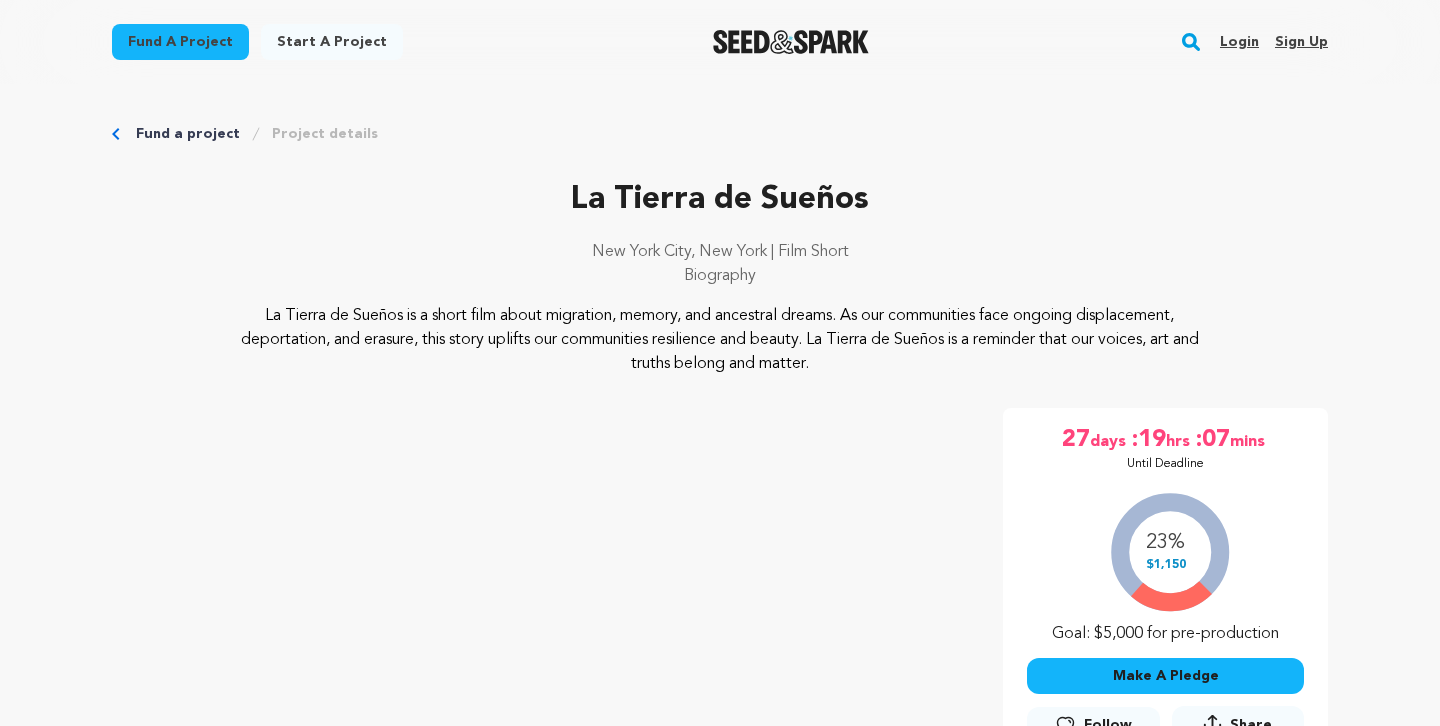 click on "Fund a project" at bounding box center (180, 42) 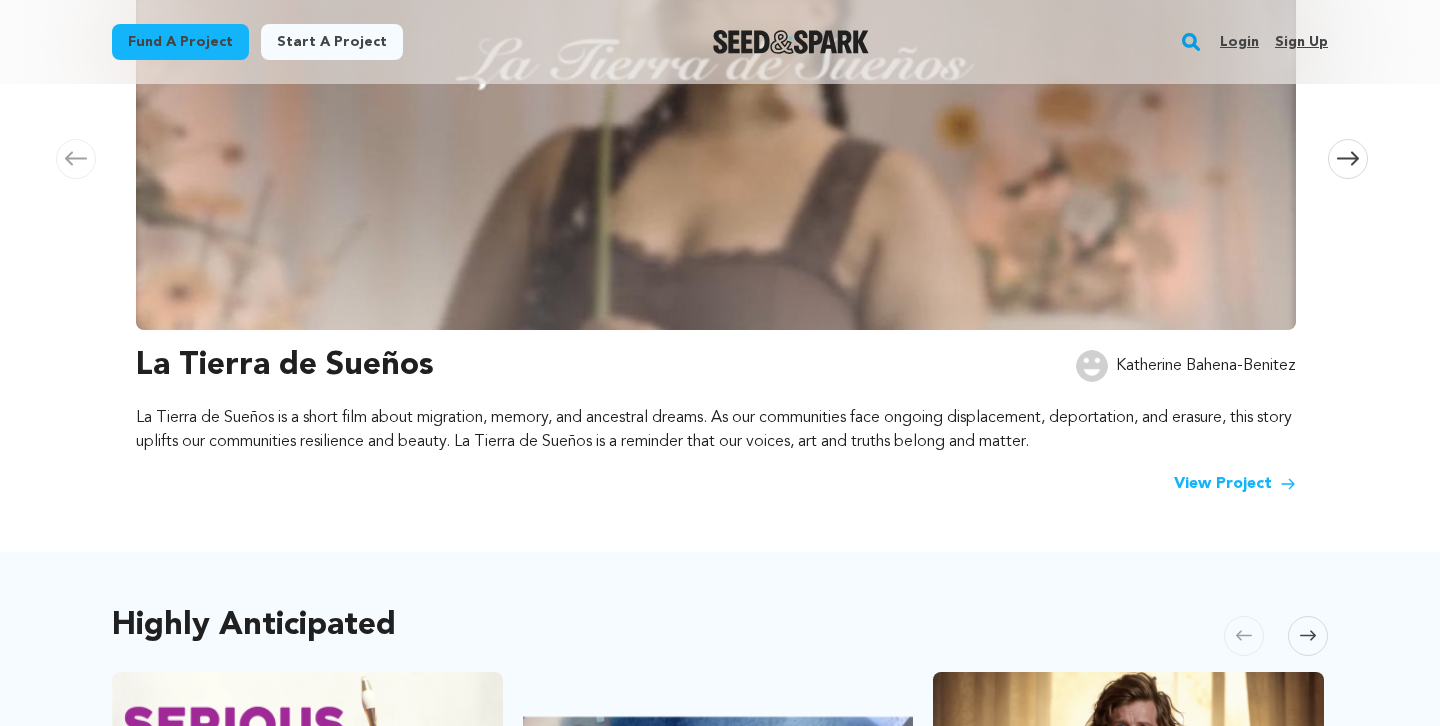 scroll, scrollTop: 568, scrollLeft: 0, axis: vertical 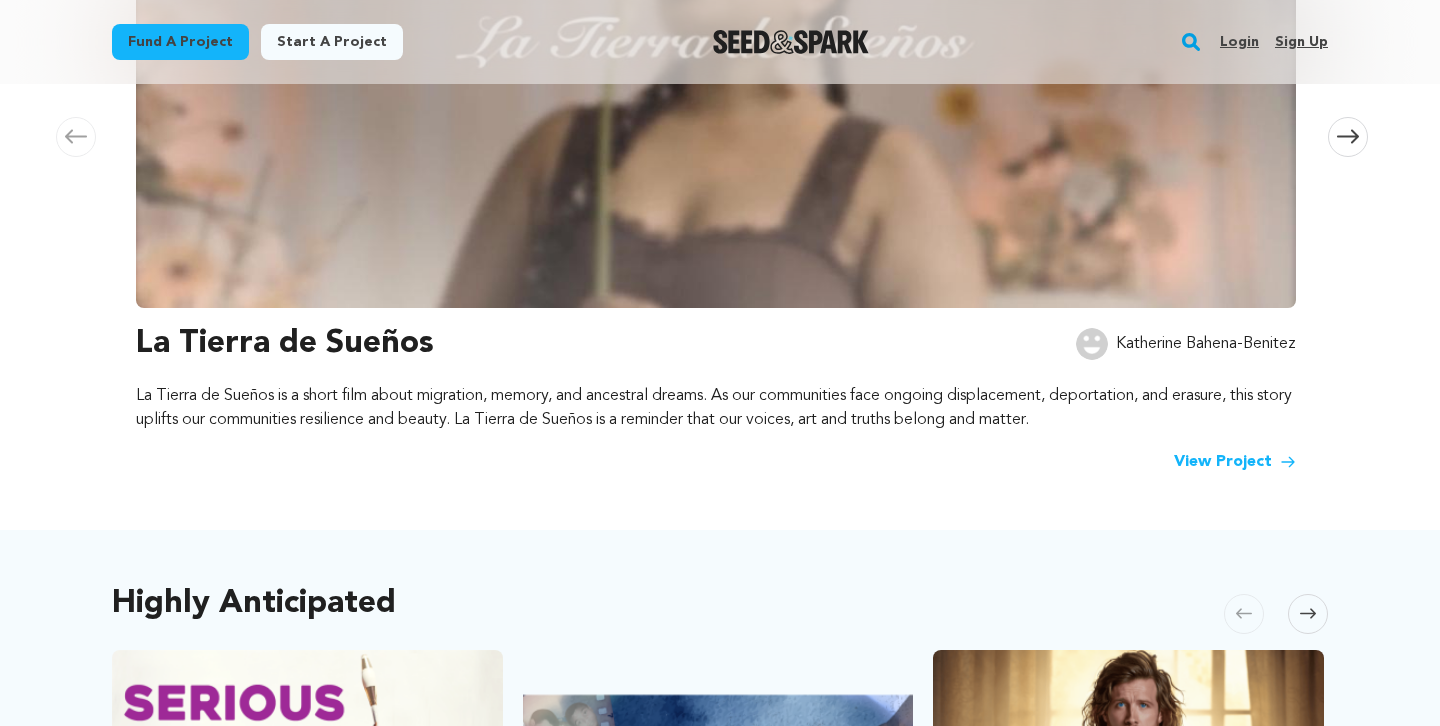 click at bounding box center (1348, 137) 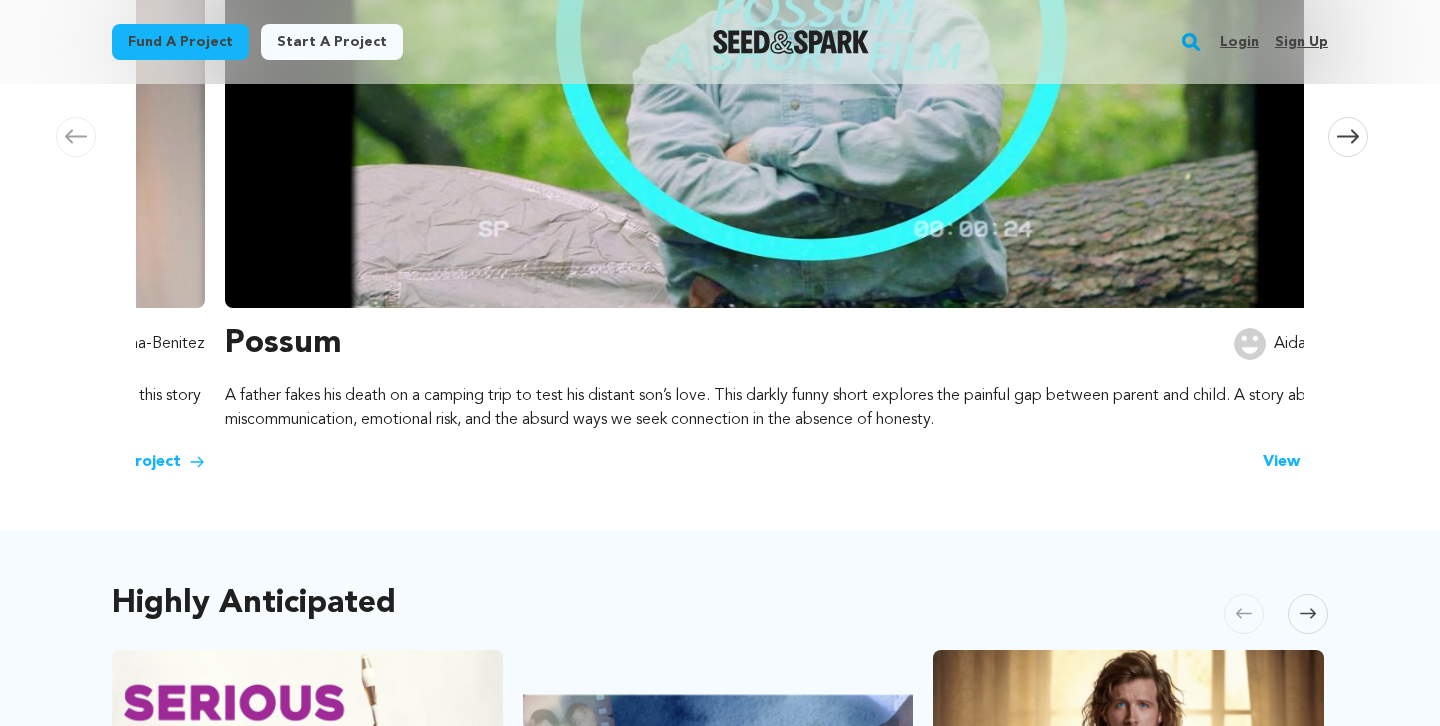 scroll, scrollTop: 0, scrollLeft: 1178, axis: horizontal 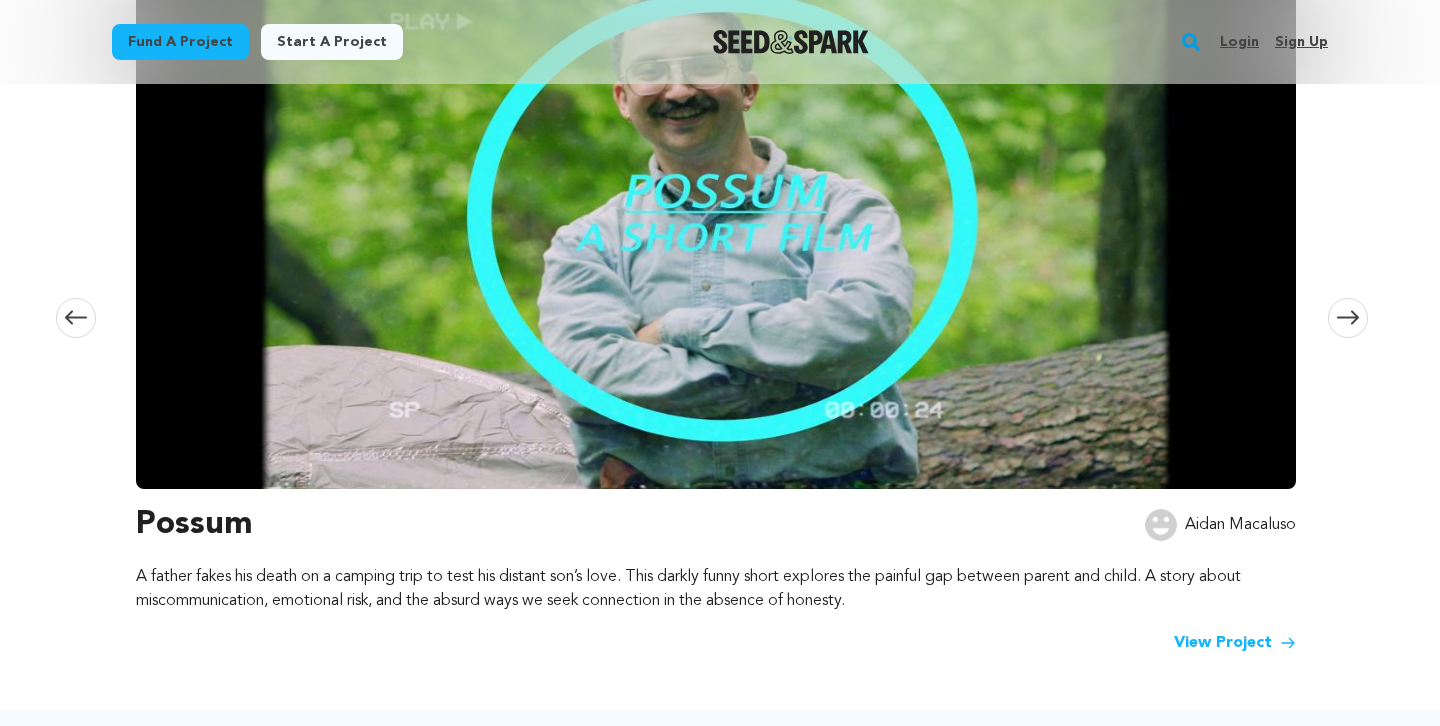 click 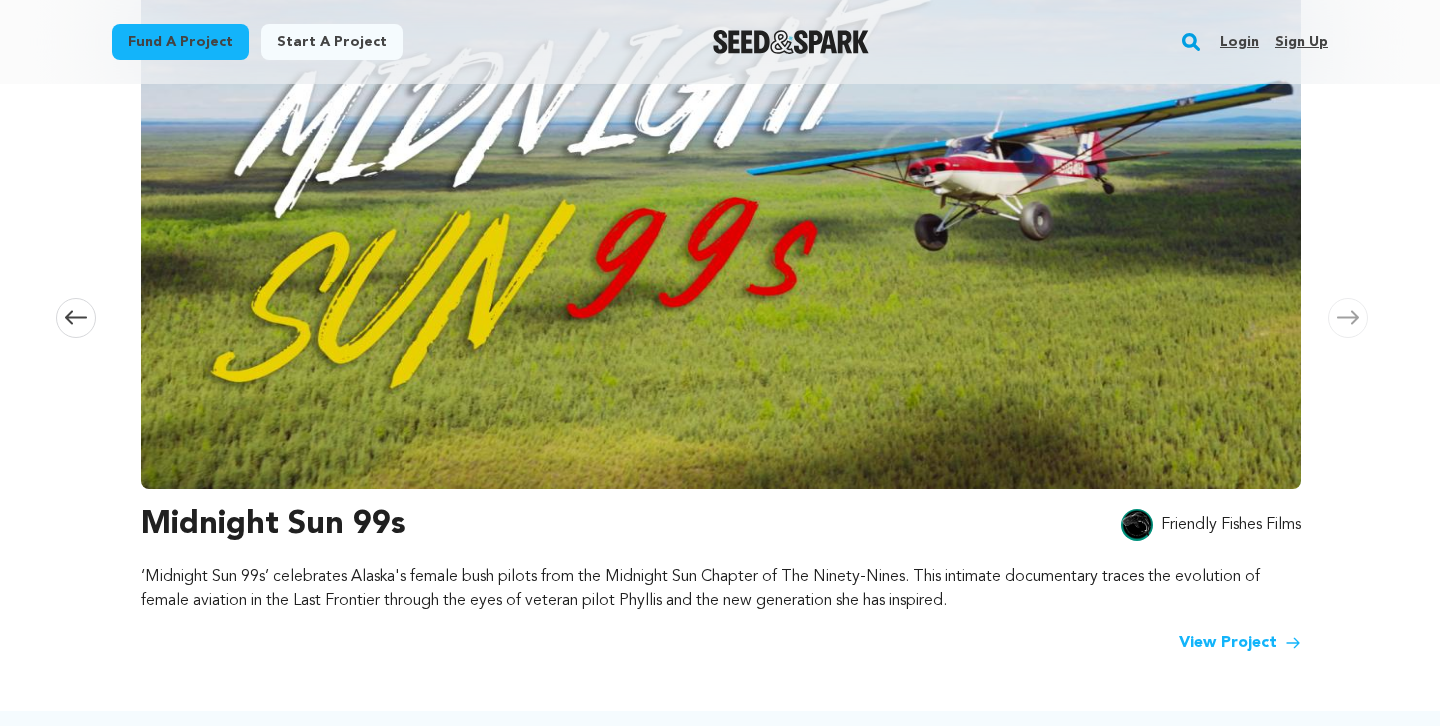 scroll, scrollTop: 0, scrollLeft: 2360, axis: horizontal 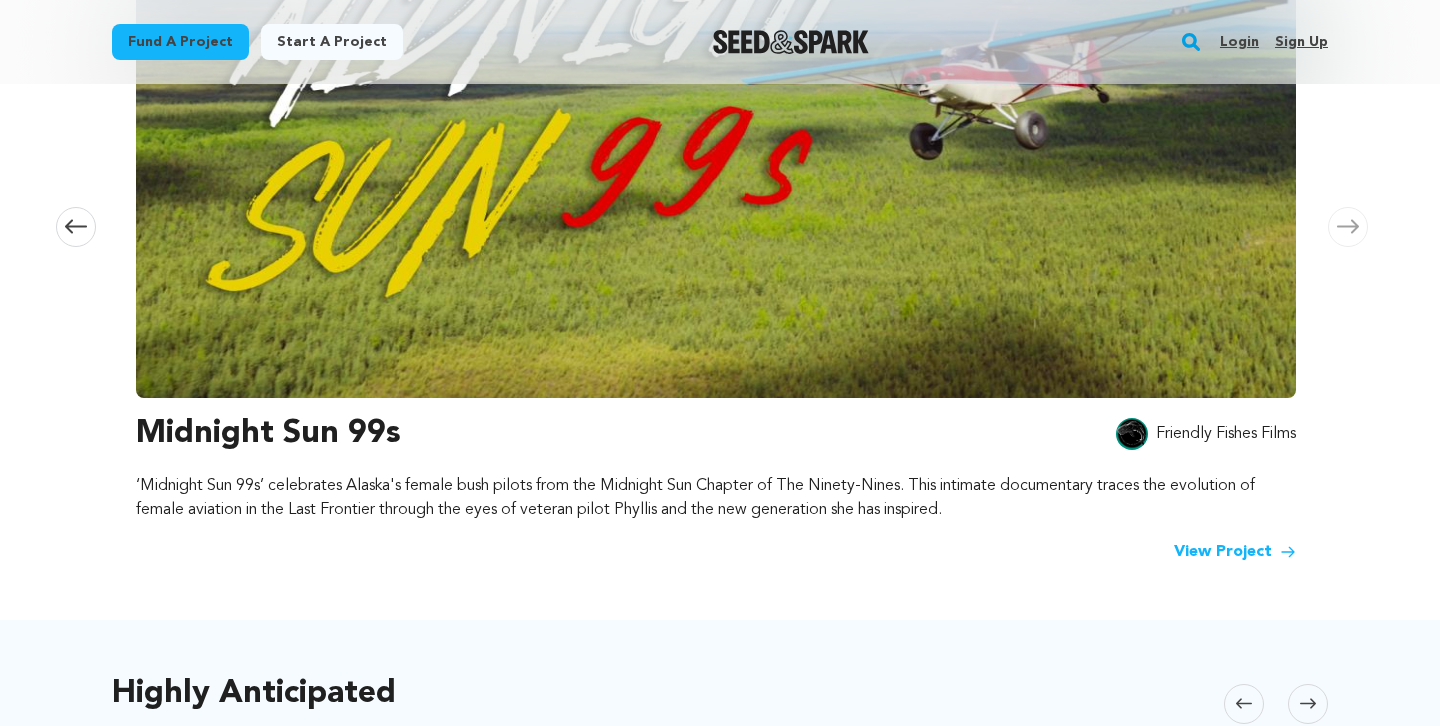 click on "View Project" at bounding box center [1235, 552] 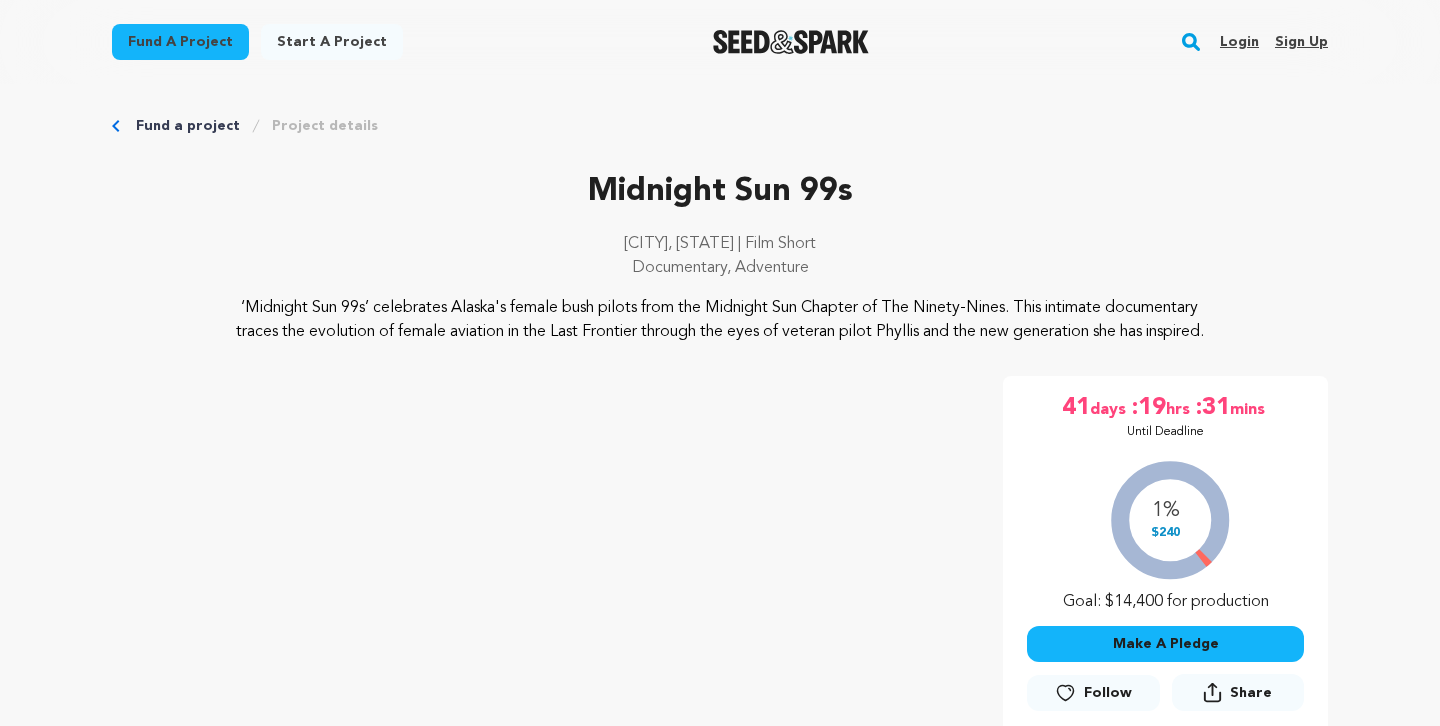 scroll, scrollTop: 0, scrollLeft: 0, axis: both 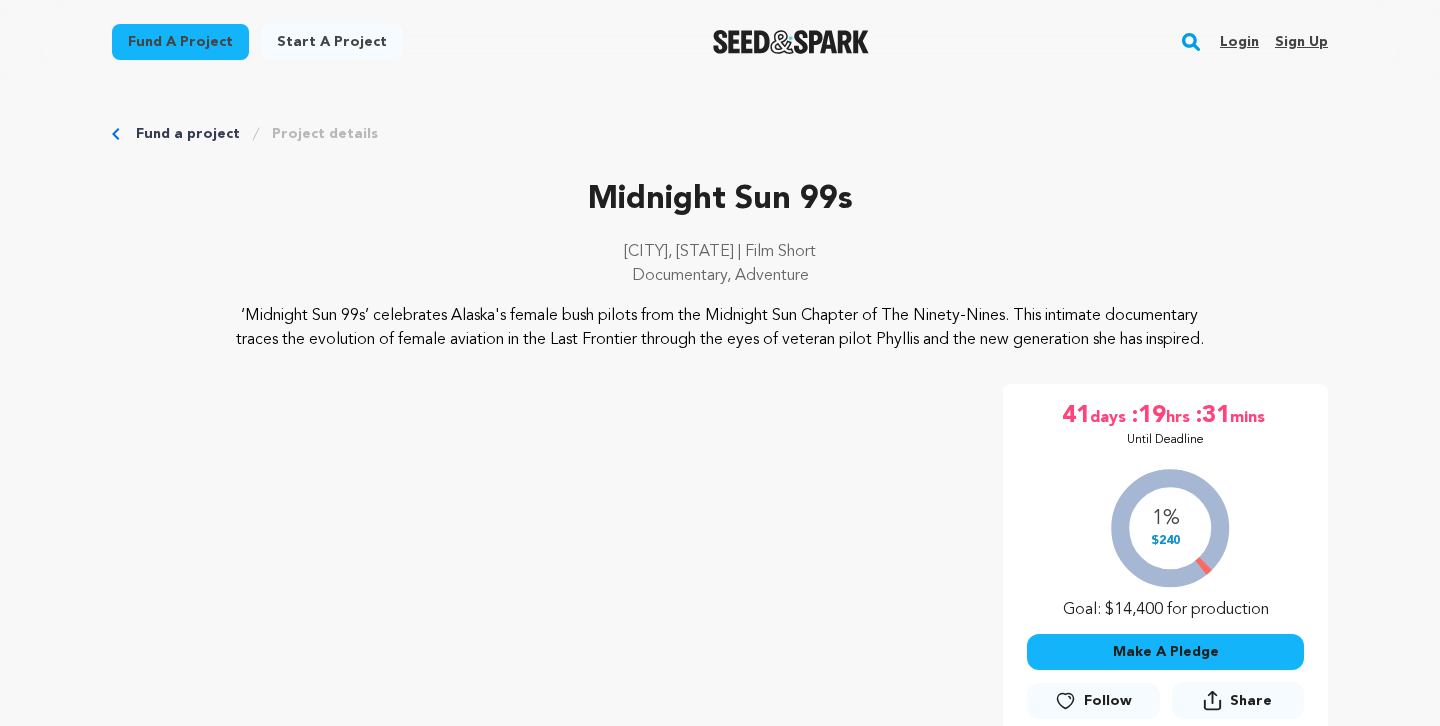 click on "Login" at bounding box center (1239, 42) 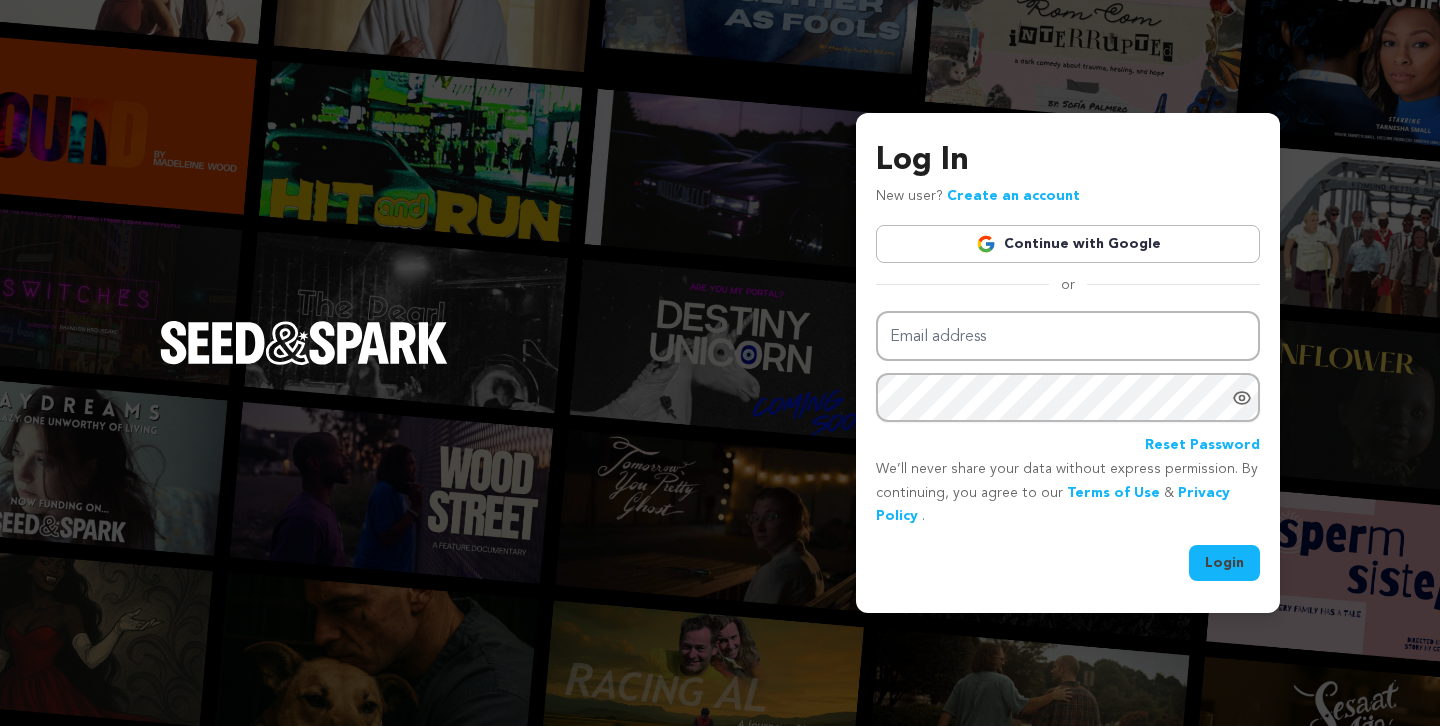 scroll, scrollTop: 0, scrollLeft: 0, axis: both 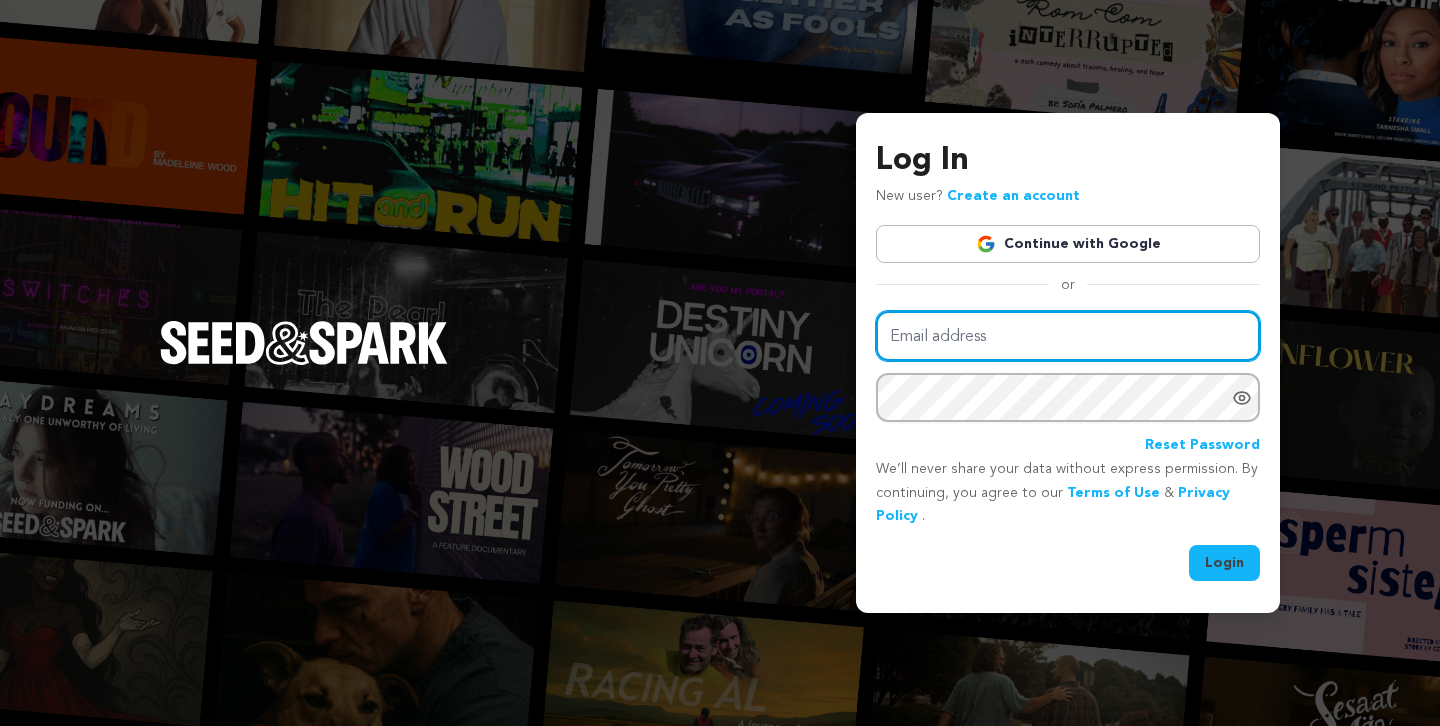 type on "[USERNAME]@example.com" 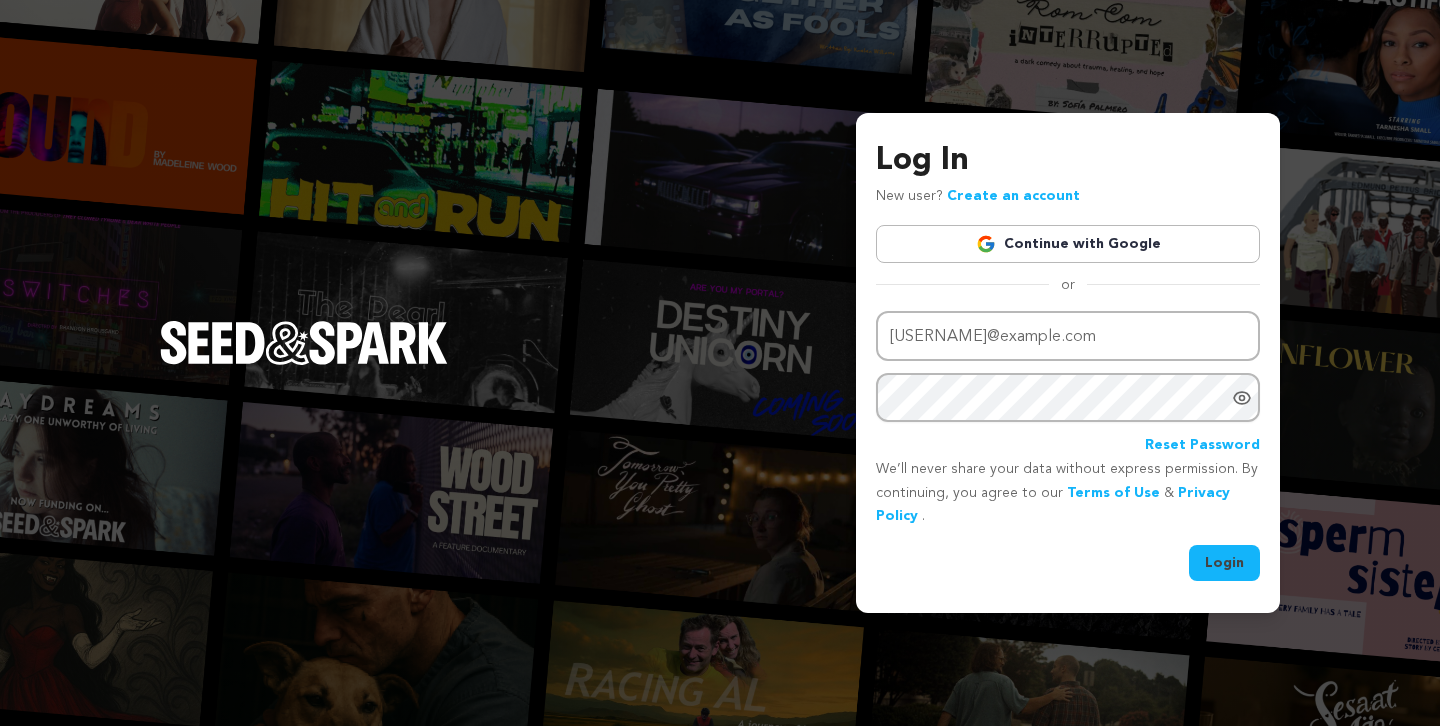 click on "Login" at bounding box center (1224, 563) 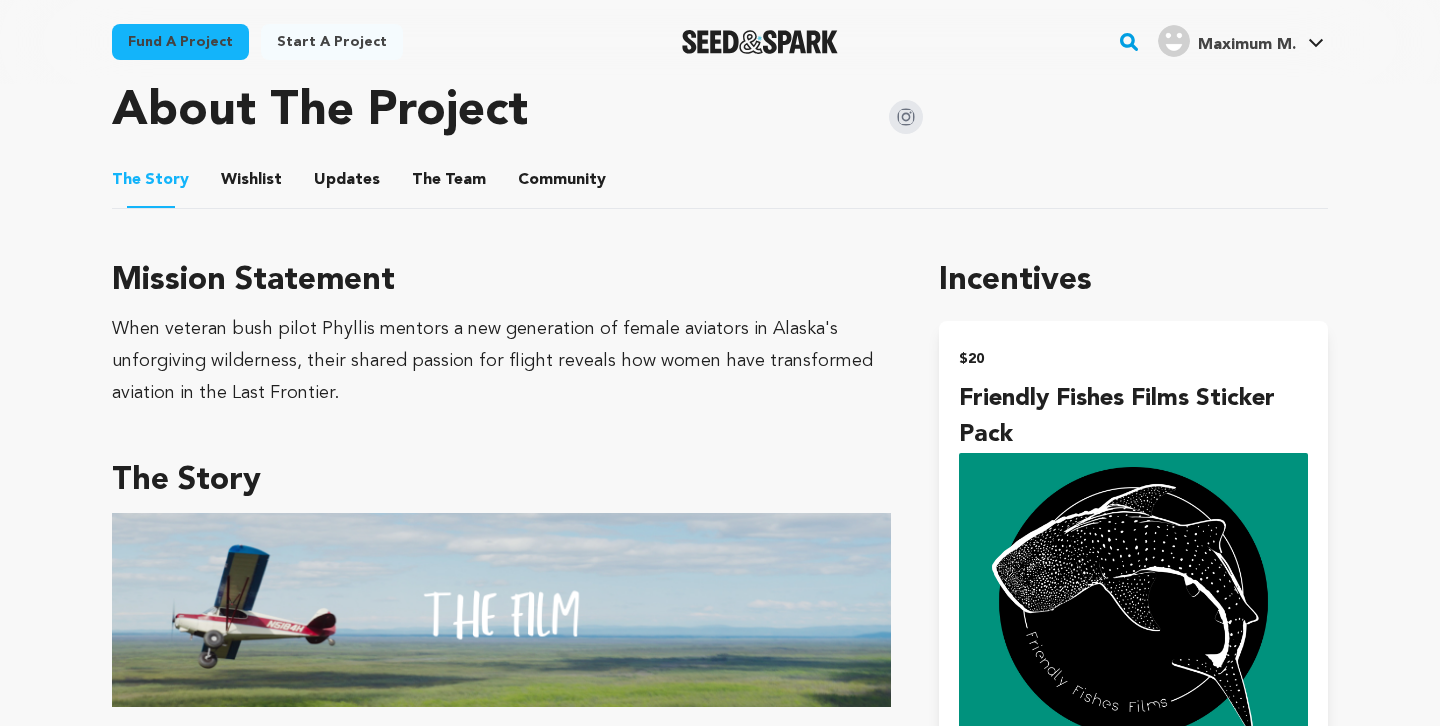 scroll, scrollTop: 0, scrollLeft: 0, axis: both 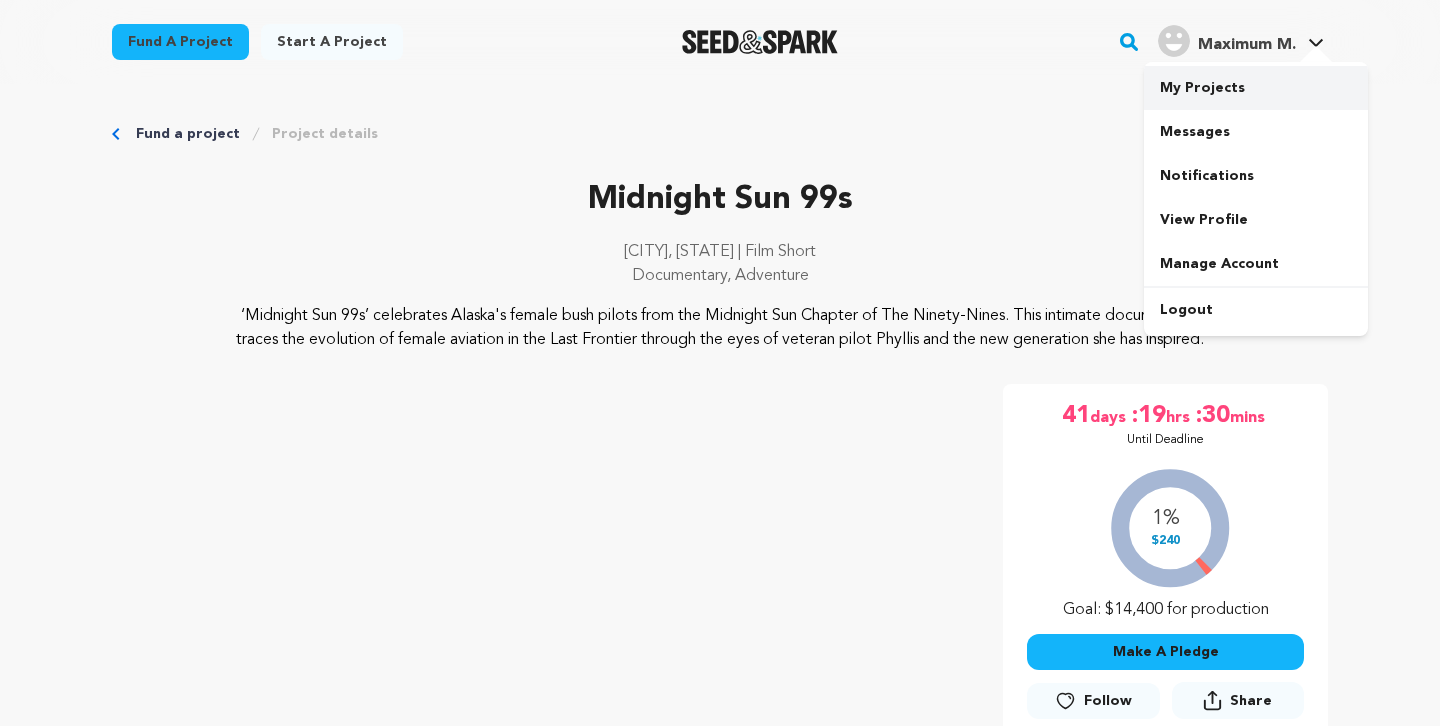 click on "My Projects" at bounding box center (1256, 88) 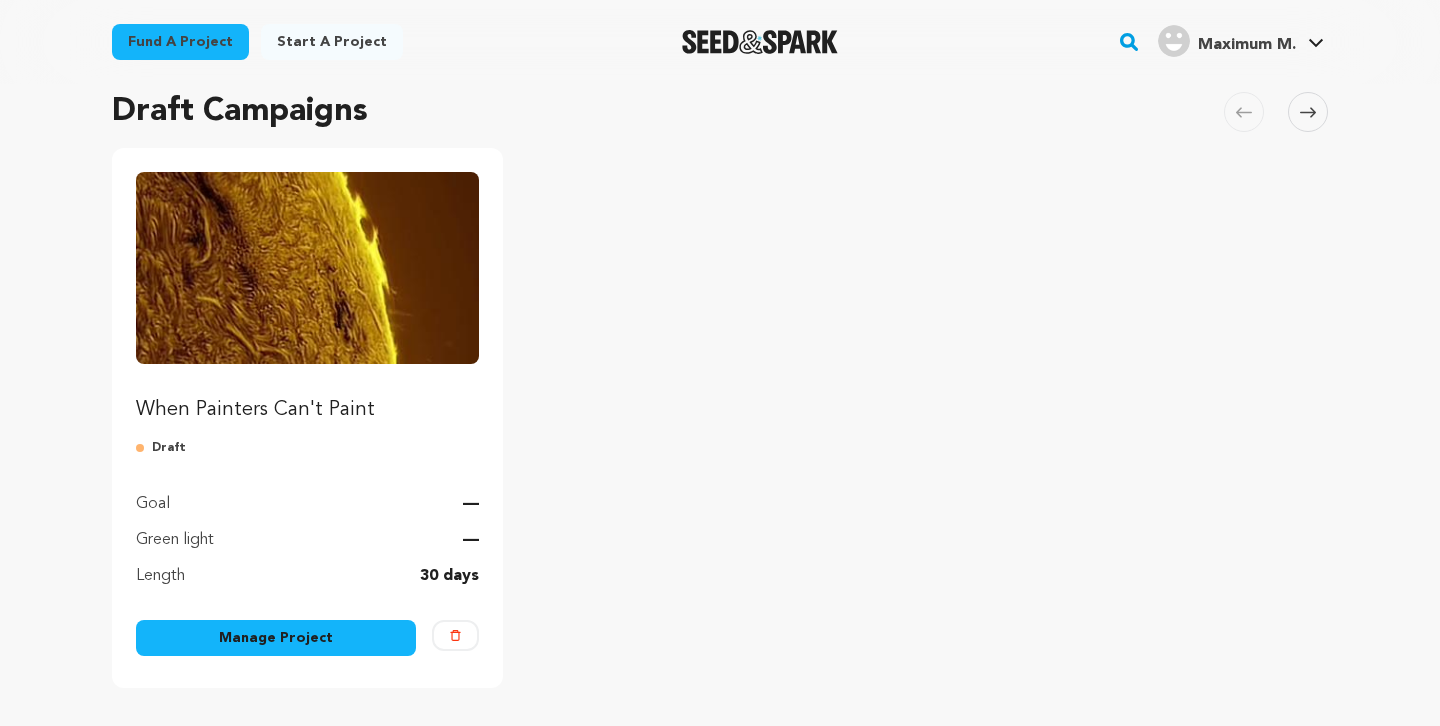 scroll, scrollTop: 149, scrollLeft: 0, axis: vertical 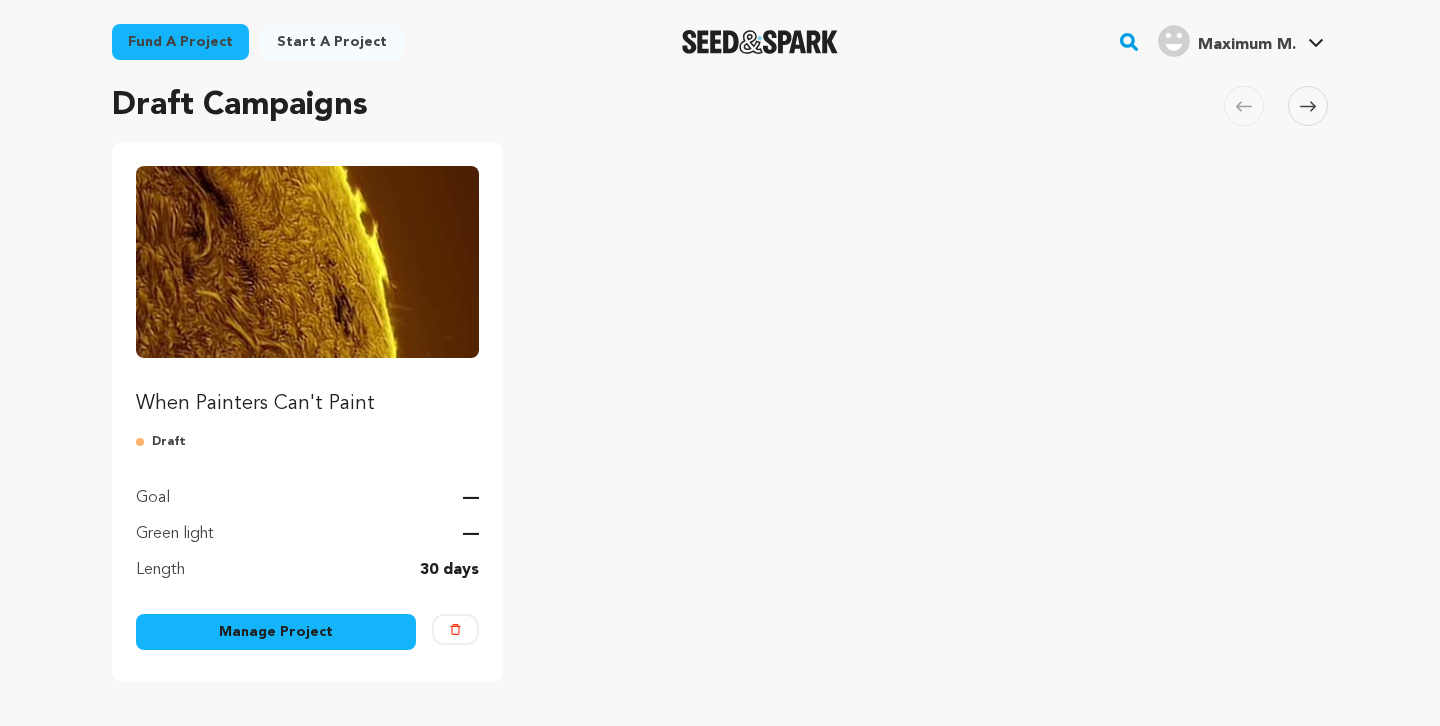 click on "Manage Project" at bounding box center [276, 632] 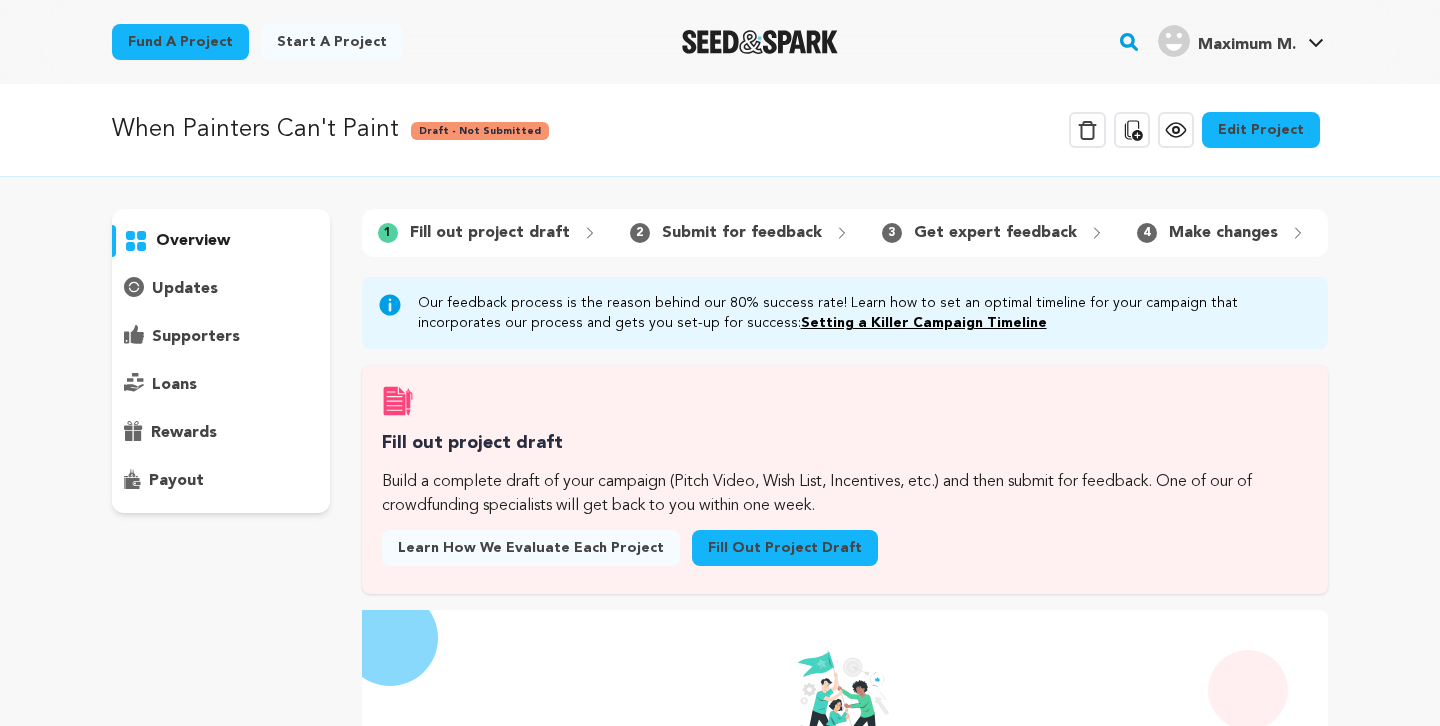 scroll, scrollTop: 0, scrollLeft: 0, axis: both 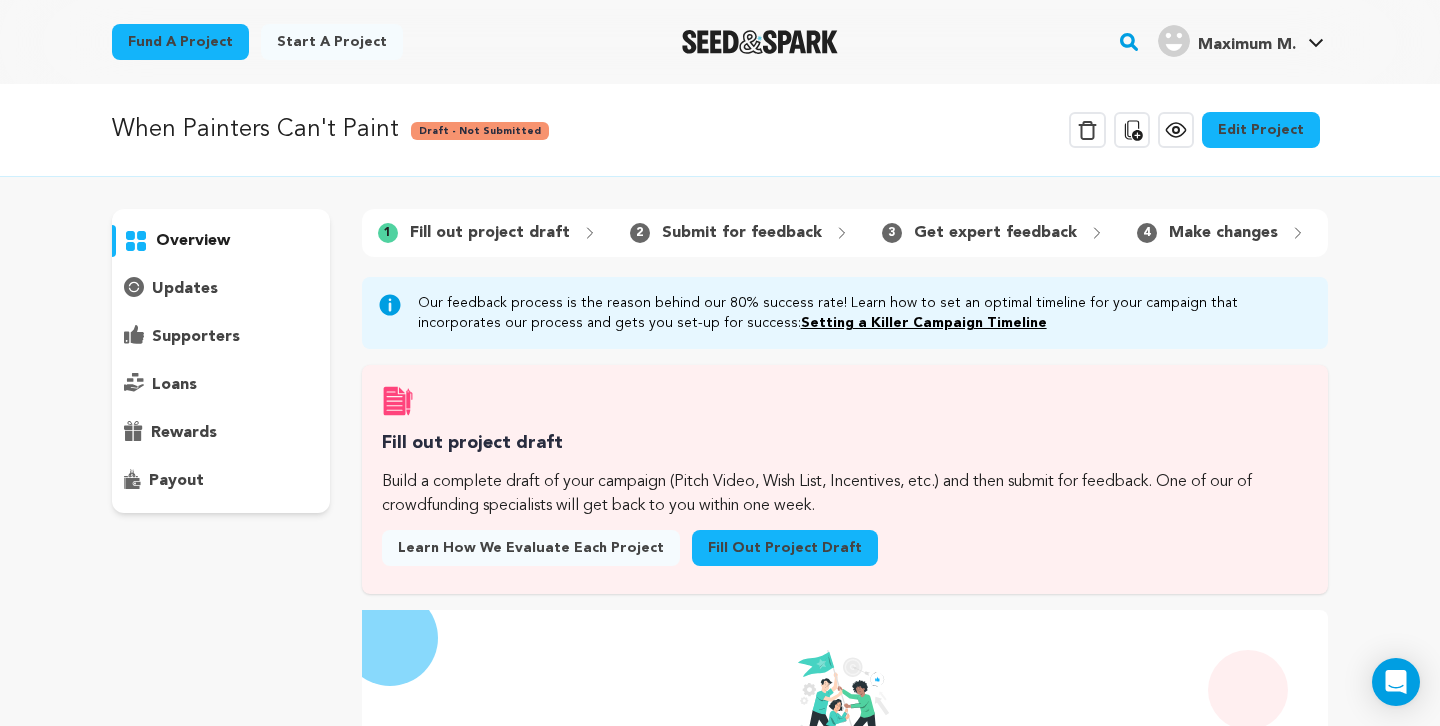 click on "Fill out project draft" at bounding box center [785, 548] 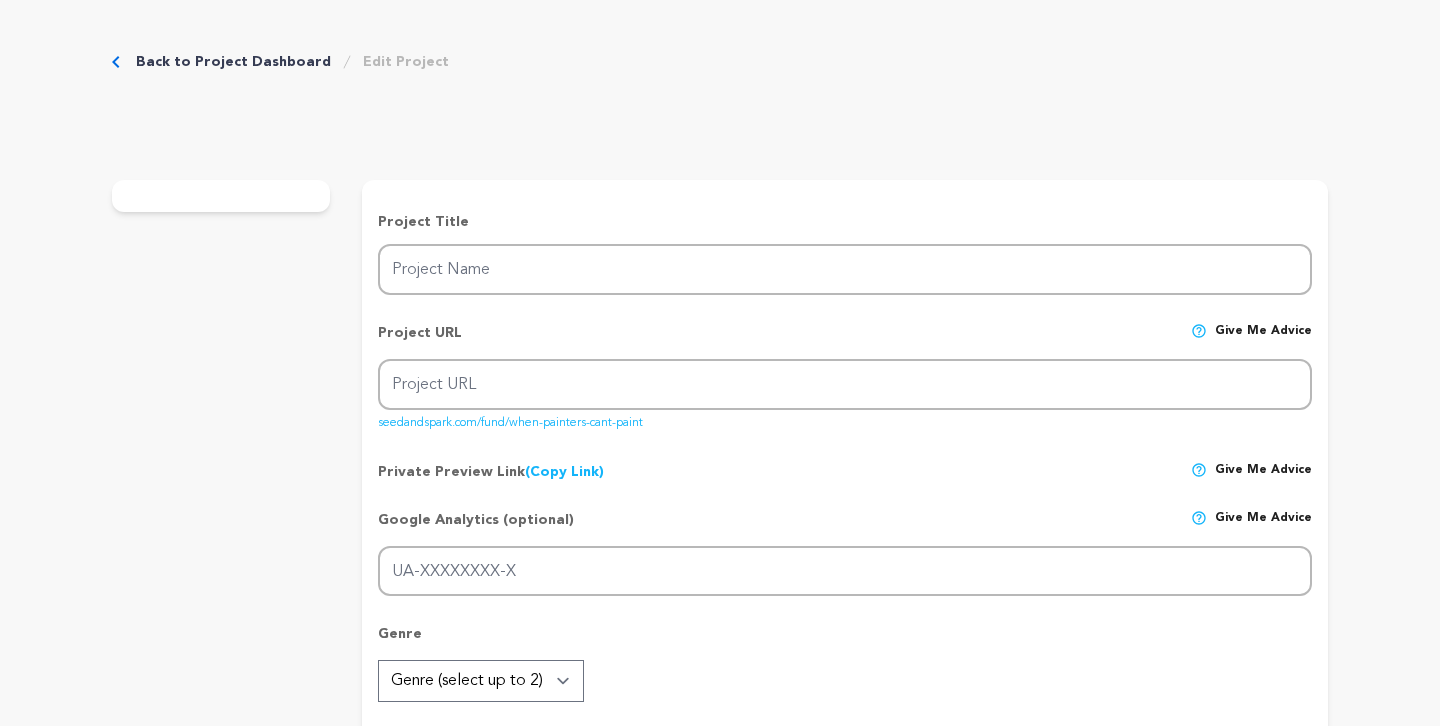 scroll, scrollTop: 0, scrollLeft: 0, axis: both 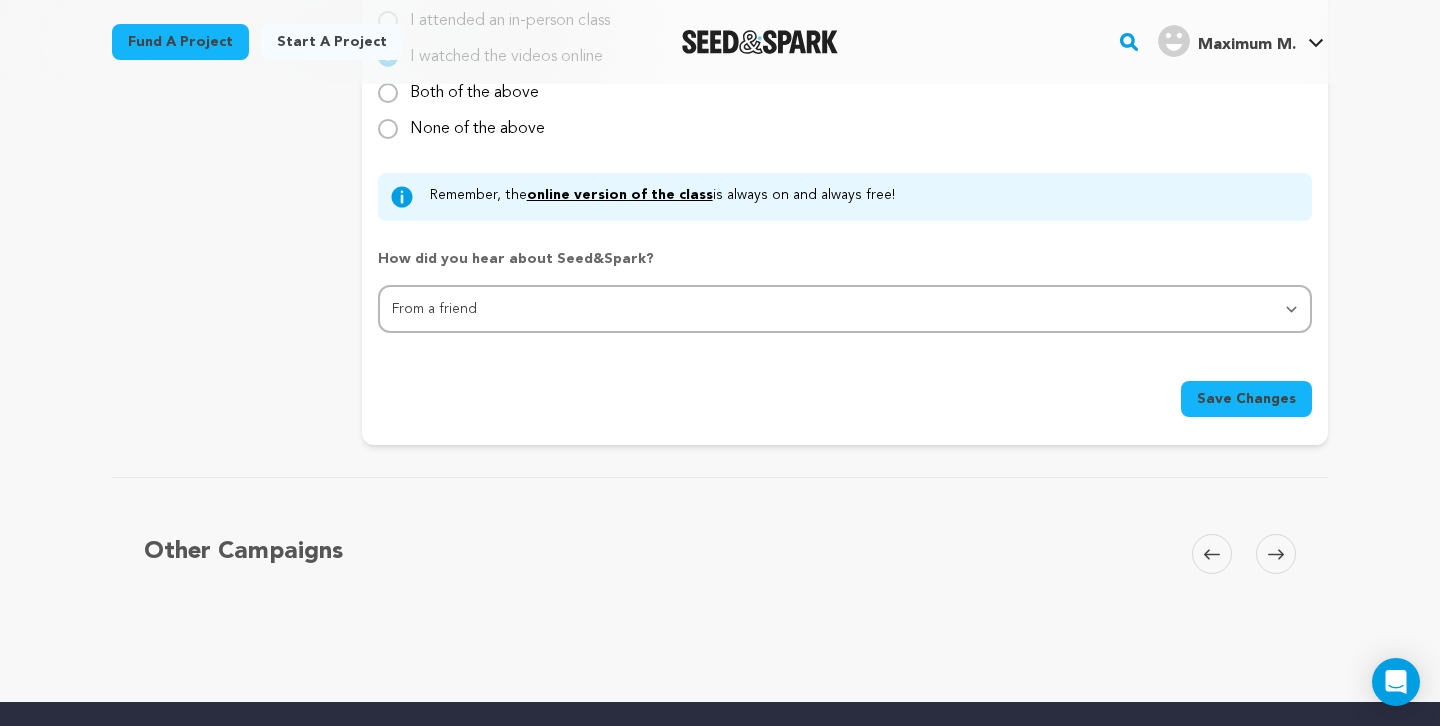 click 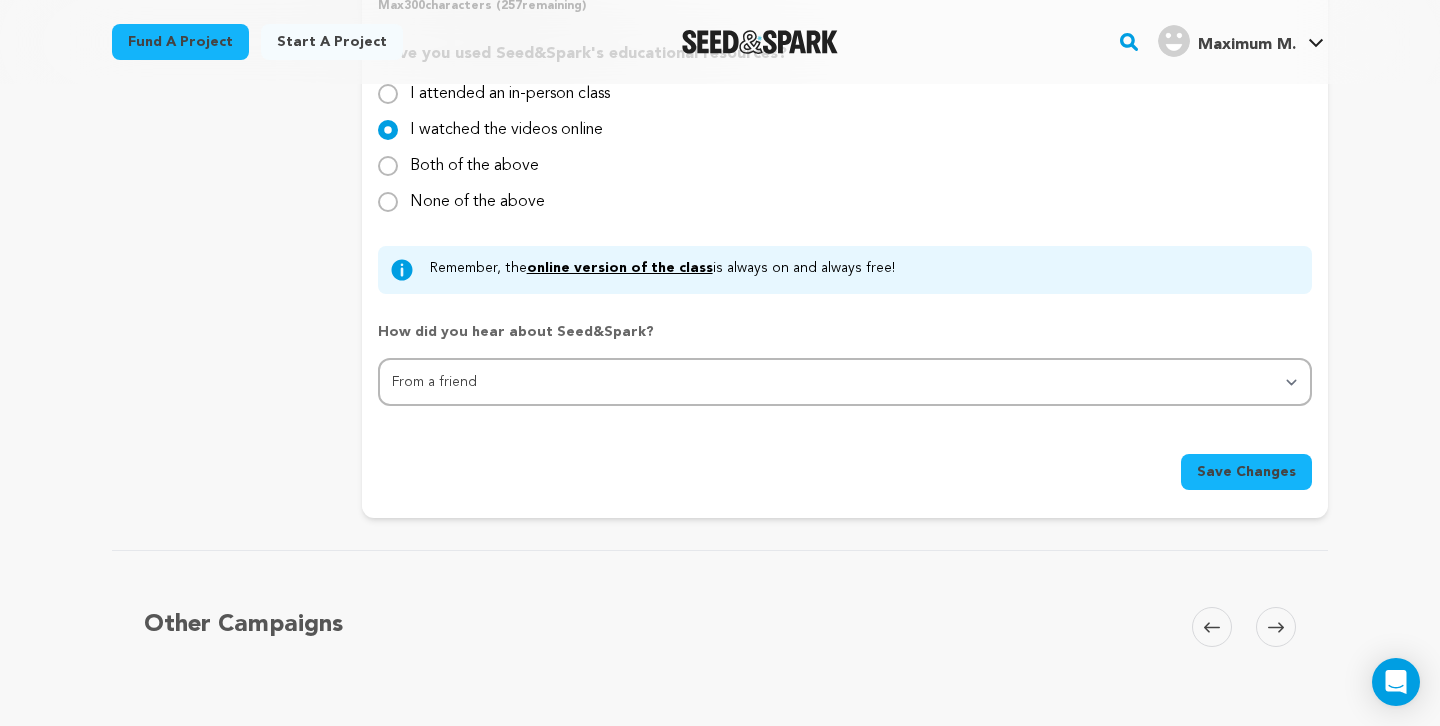 scroll, scrollTop: 2061, scrollLeft: 0, axis: vertical 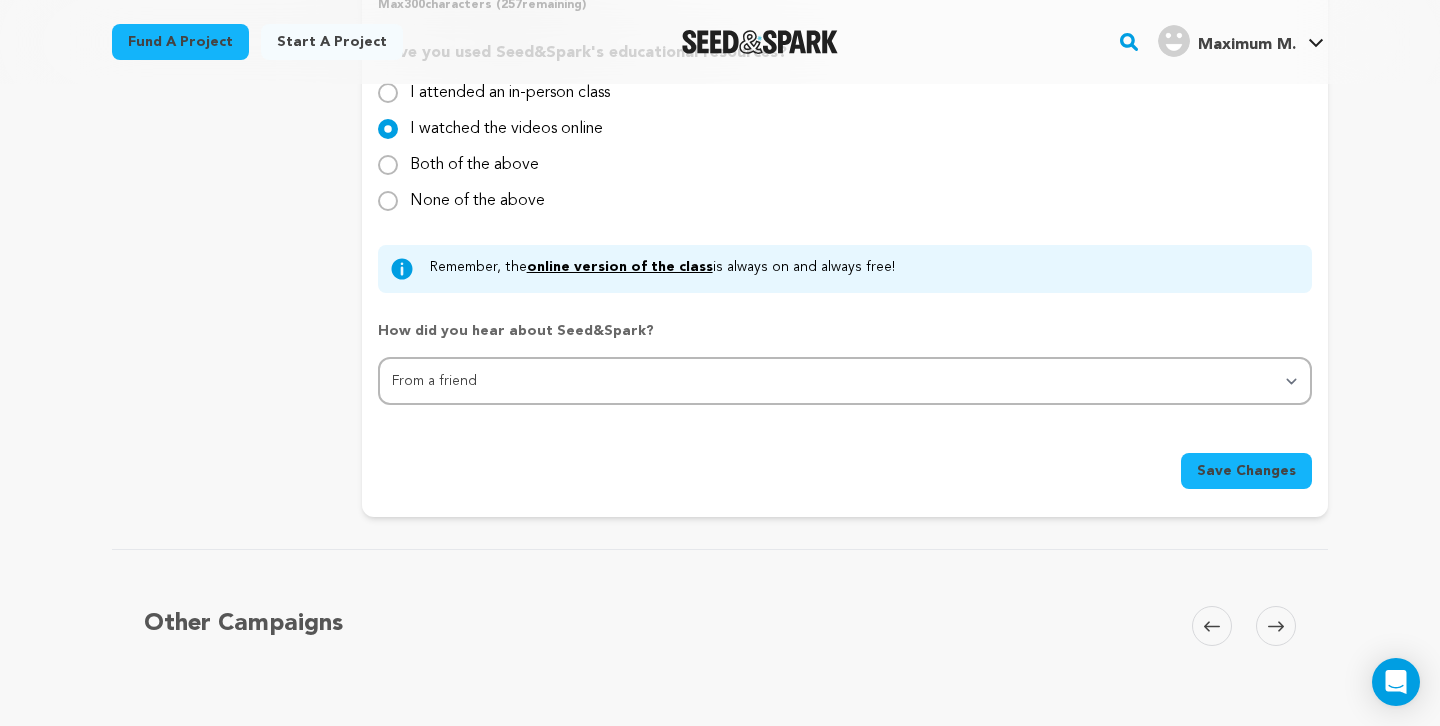 click 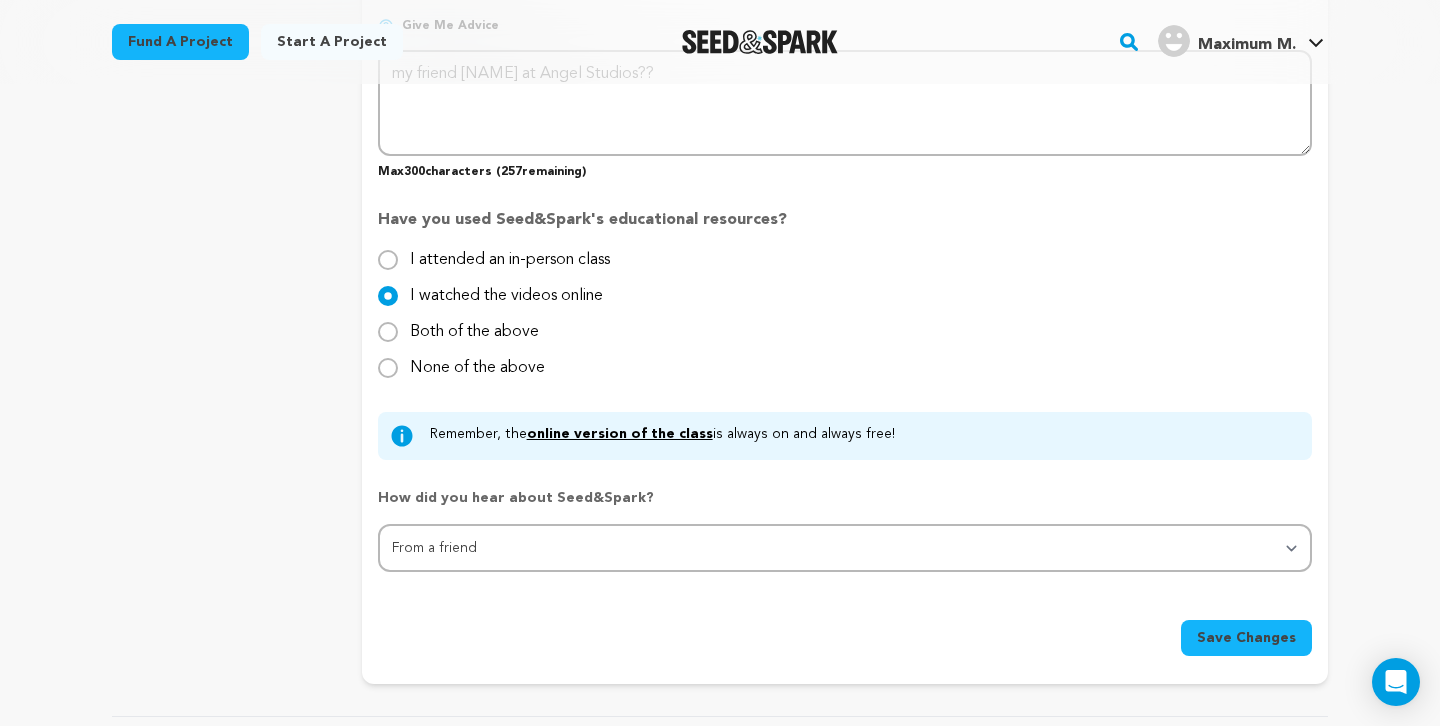 scroll, scrollTop: 1898, scrollLeft: 0, axis: vertical 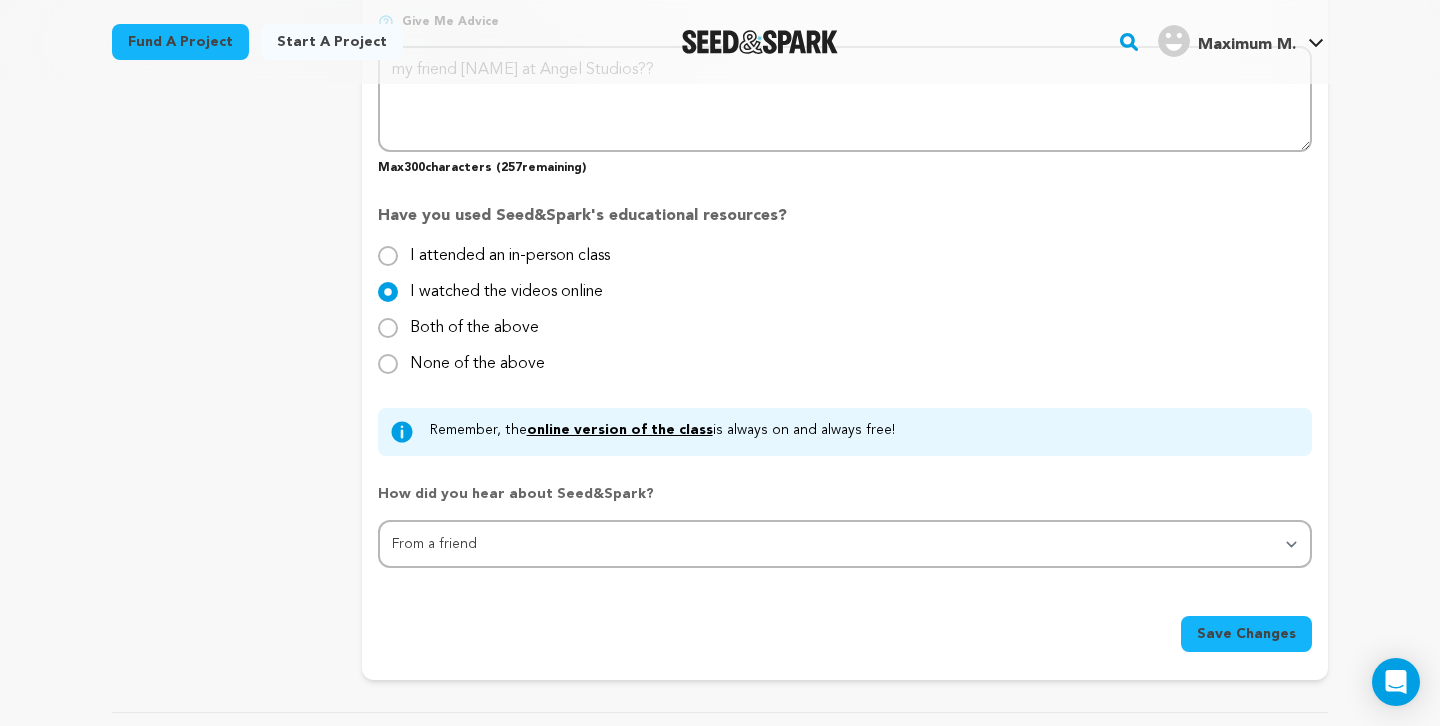 click on "Save Changes" at bounding box center [1246, 634] 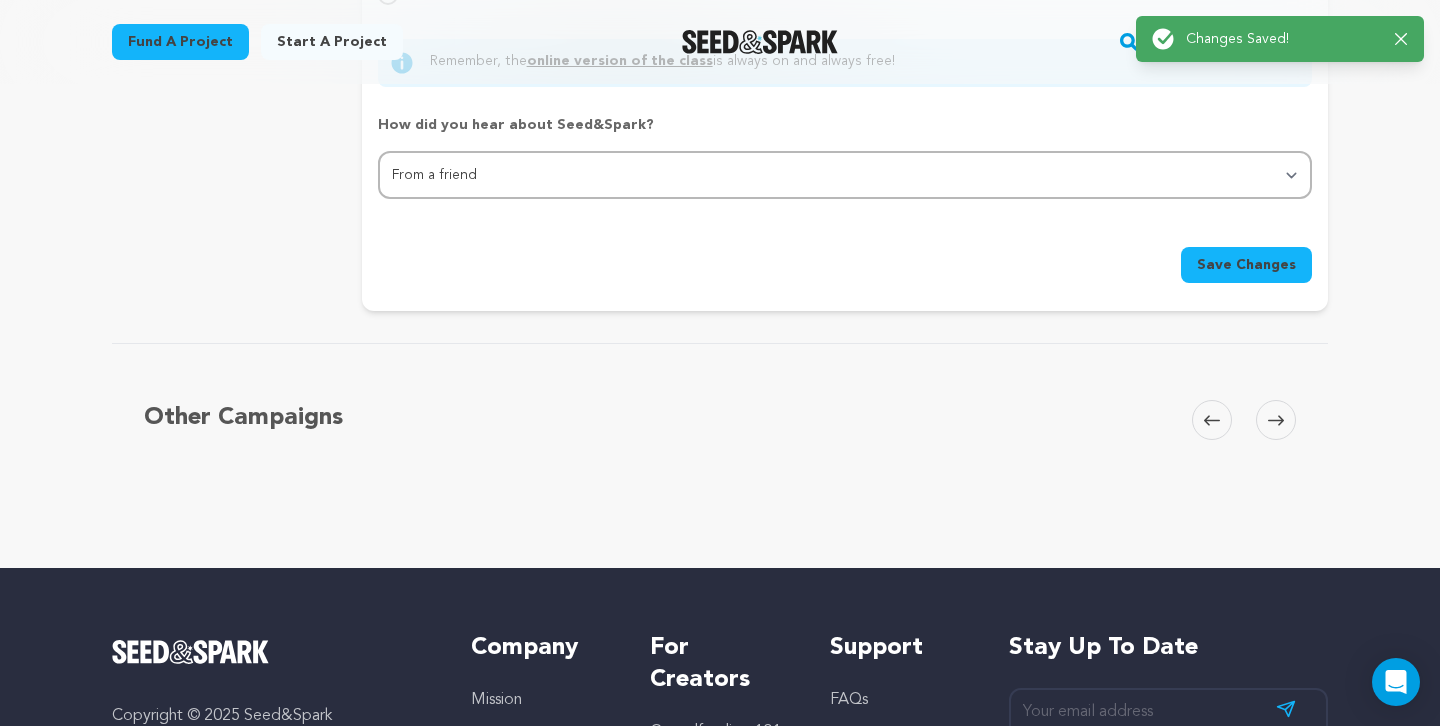 scroll, scrollTop: 2268, scrollLeft: 0, axis: vertical 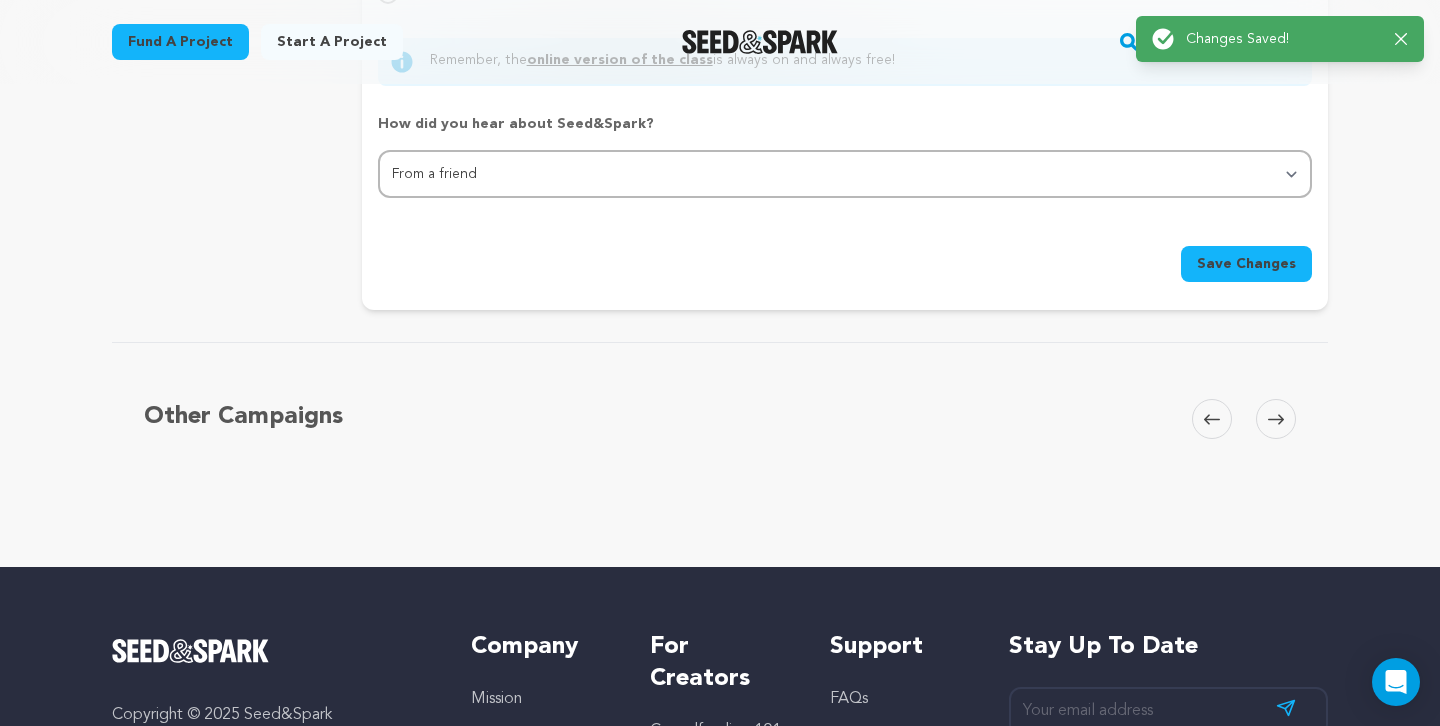 click 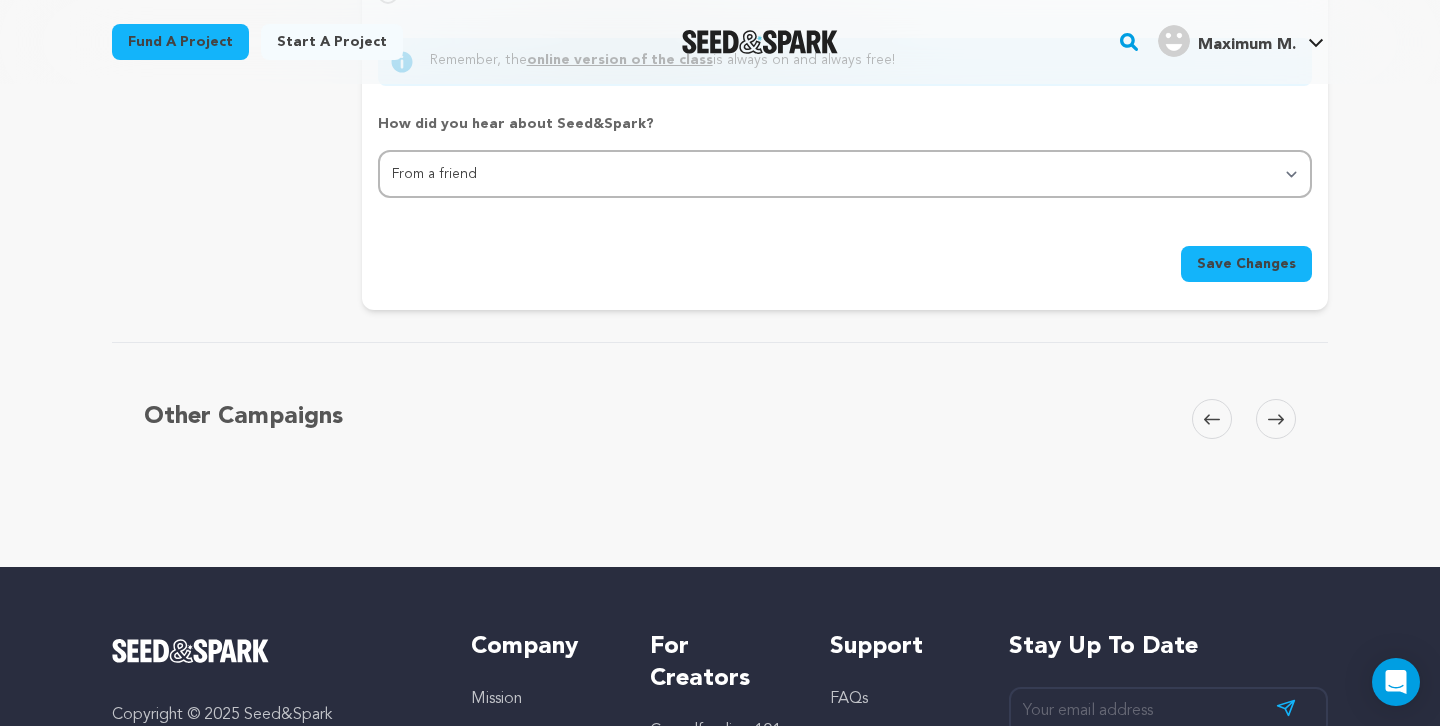 click 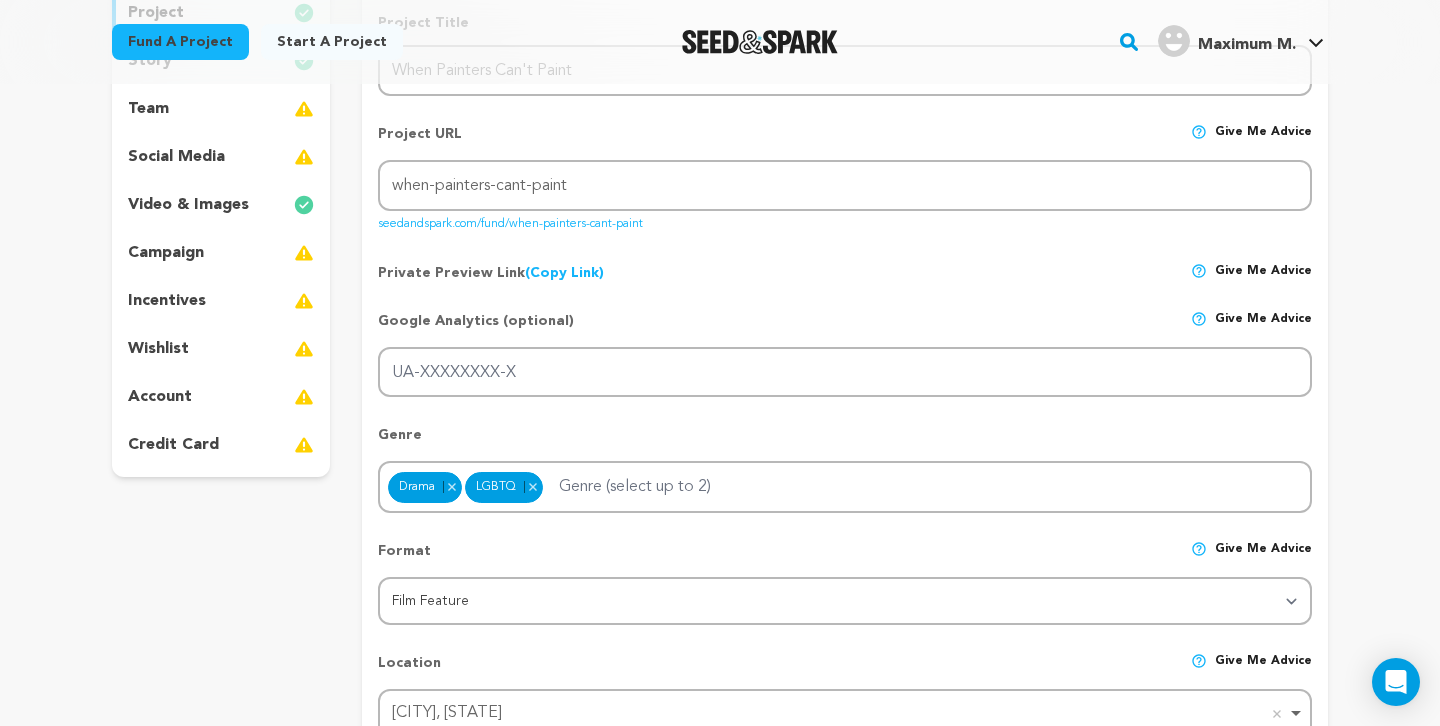 scroll, scrollTop: 0, scrollLeft: 0, axis: both 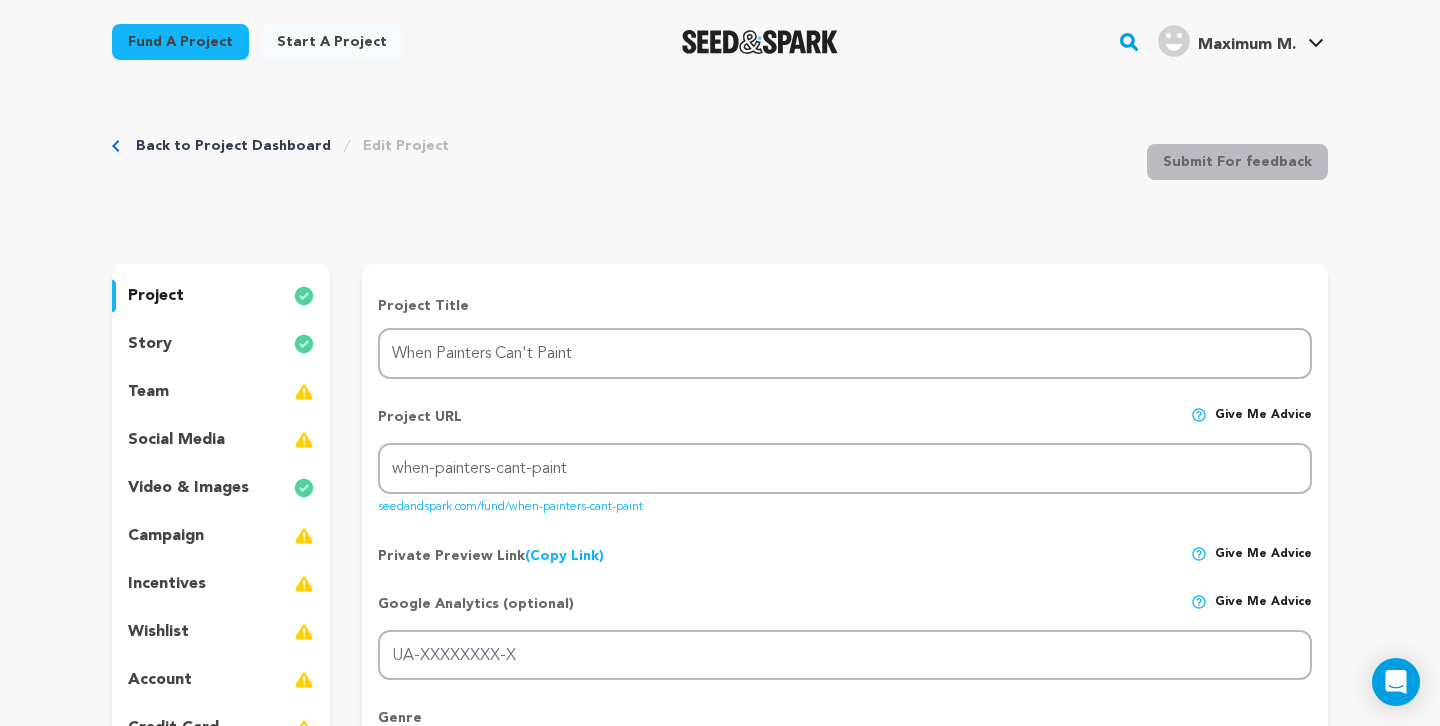 click on "campaign" at bounding box center (166, 536) 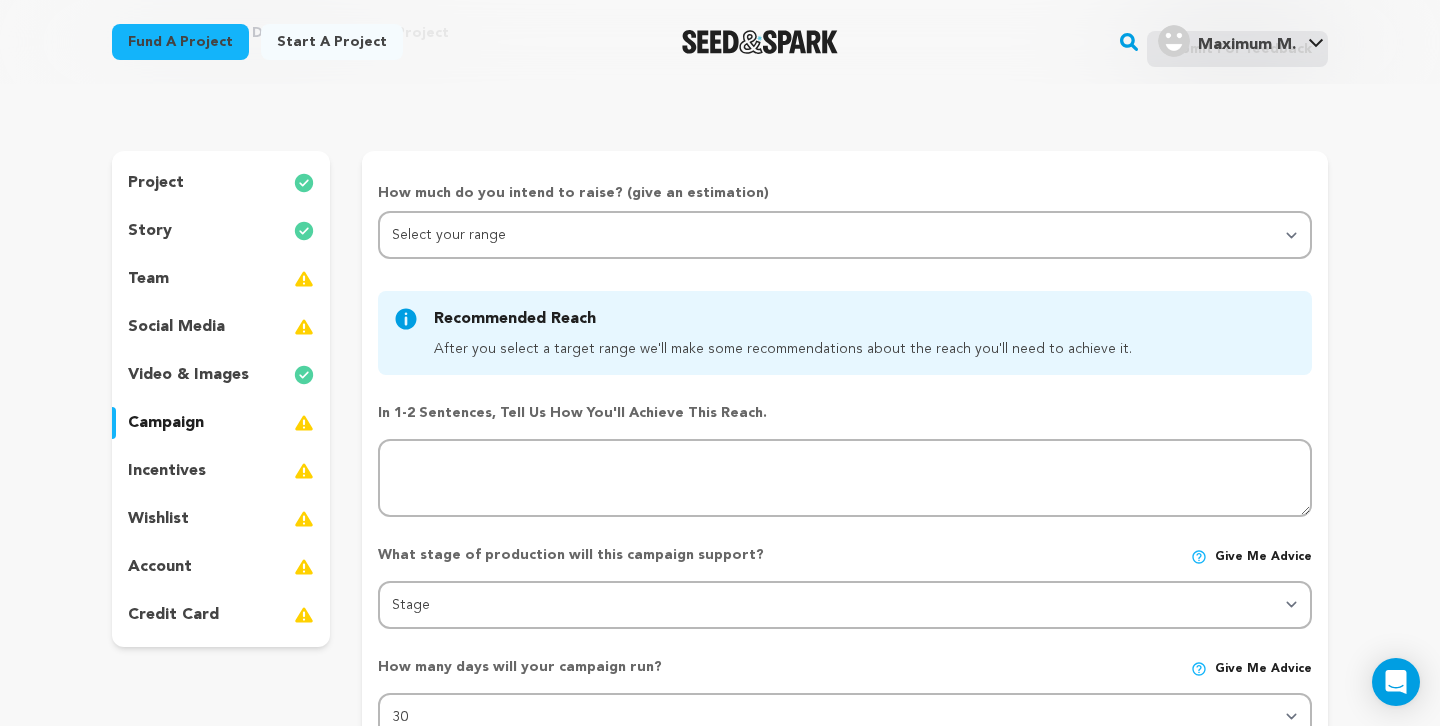 scroll, scrollTop: 122, scrollLeft: 0, axis: vertical 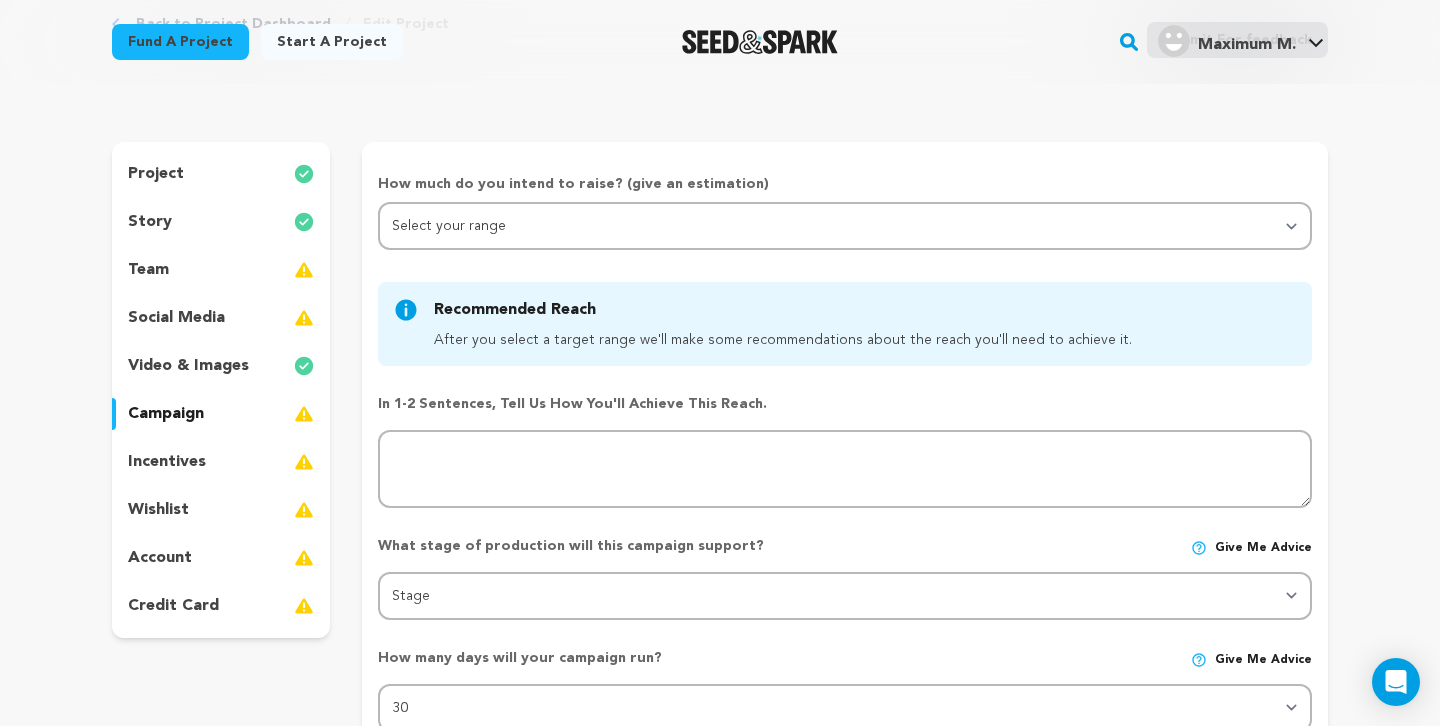 click on "video & images" at bounding box center (188, 366) 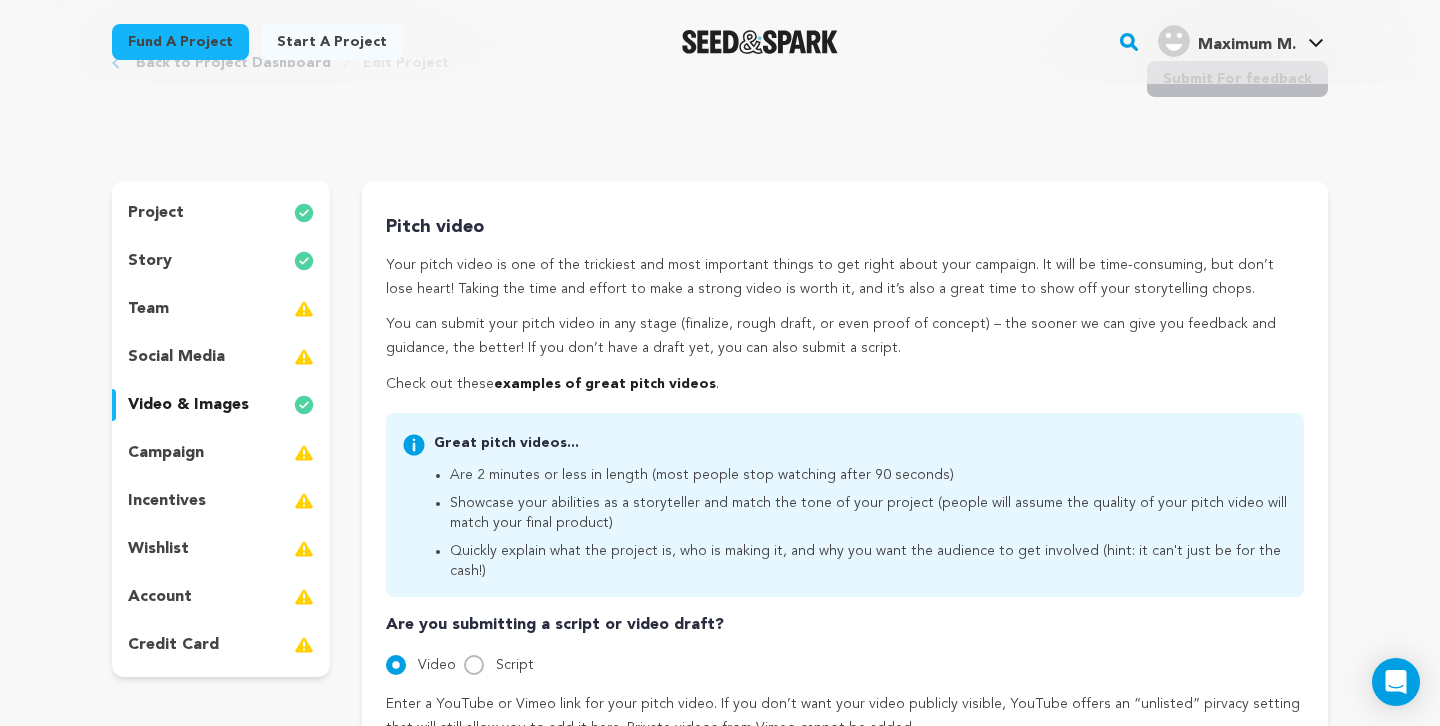 scroll, scrollTop: 74, scrollLeft: 0, axis: vertical 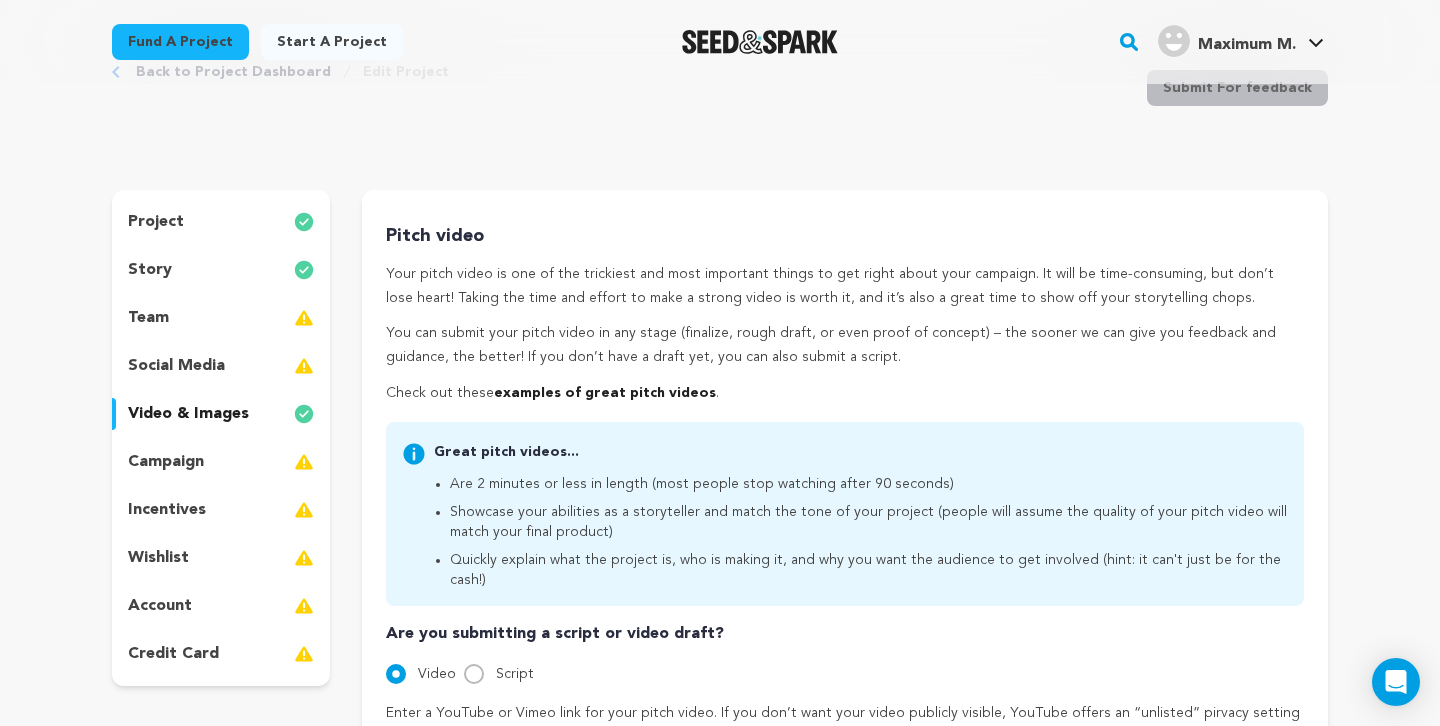 click on "social media" at bounding box center [176, 366] 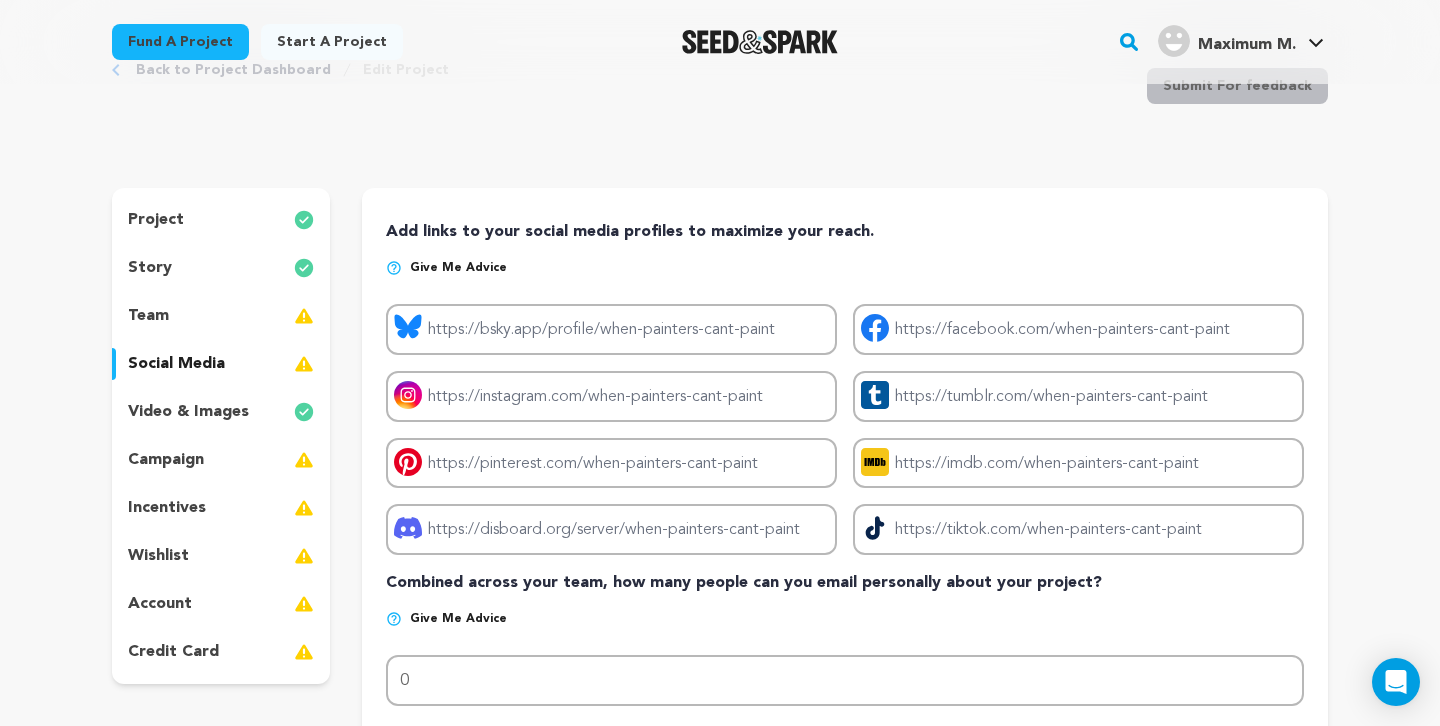scroll, scrollTop: 65, scrollLeft: 0, axis: vertical 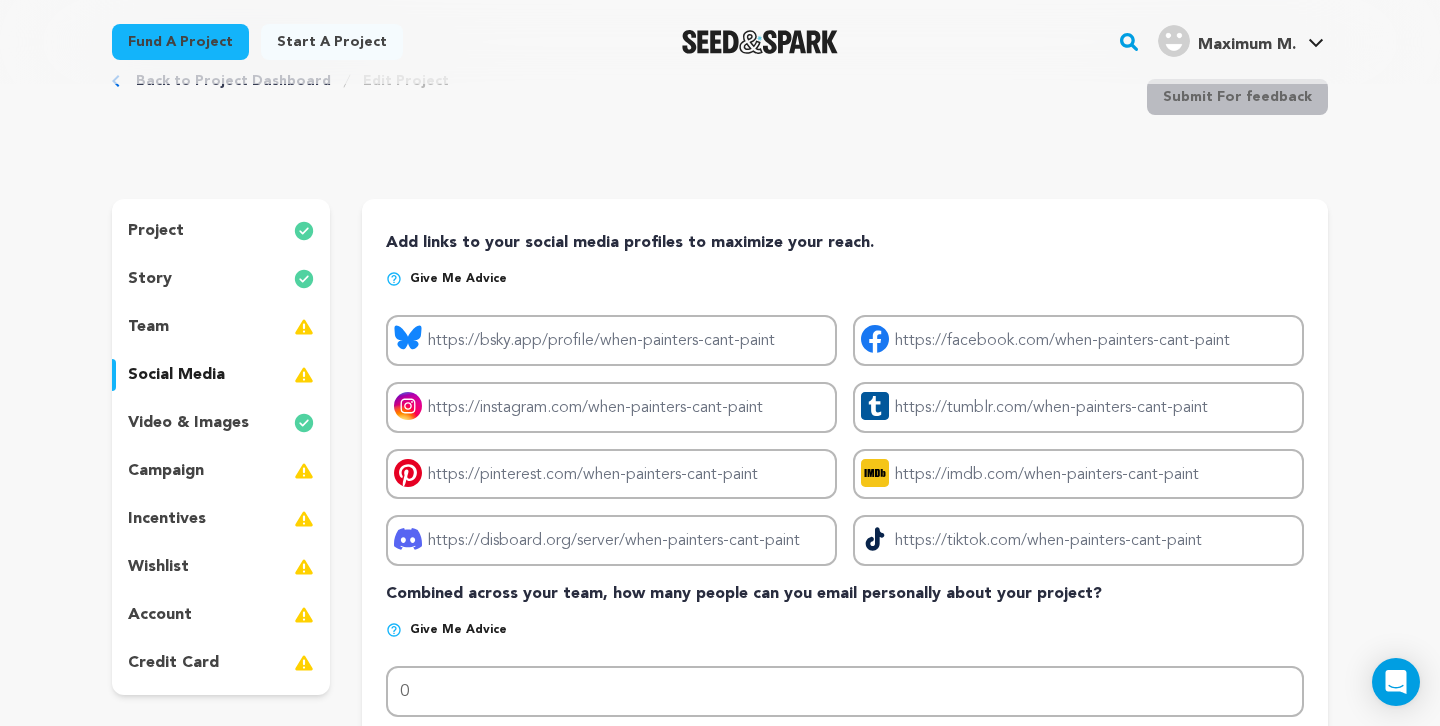click on "team" at bounding box center [148, 327] 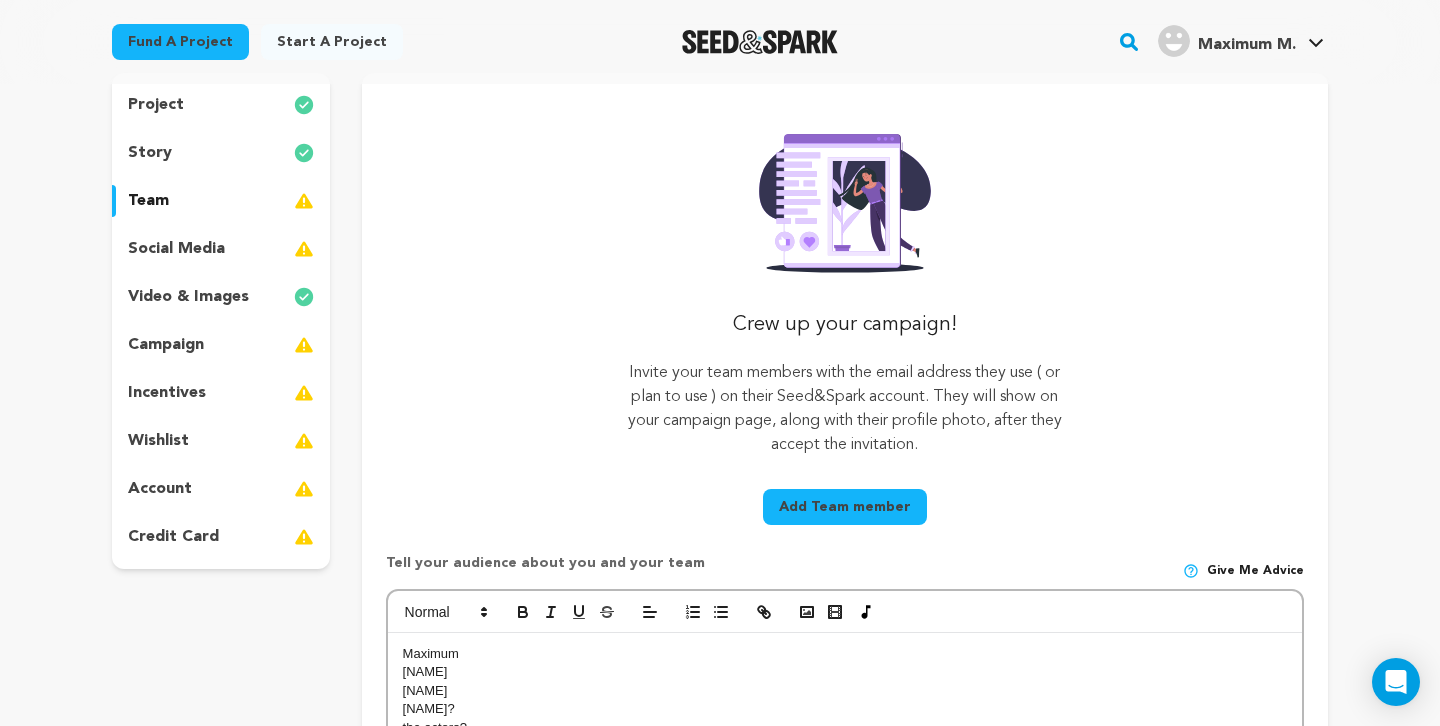 scroll, scrollTop: 187, scrollLeft: 0, axis: vertical 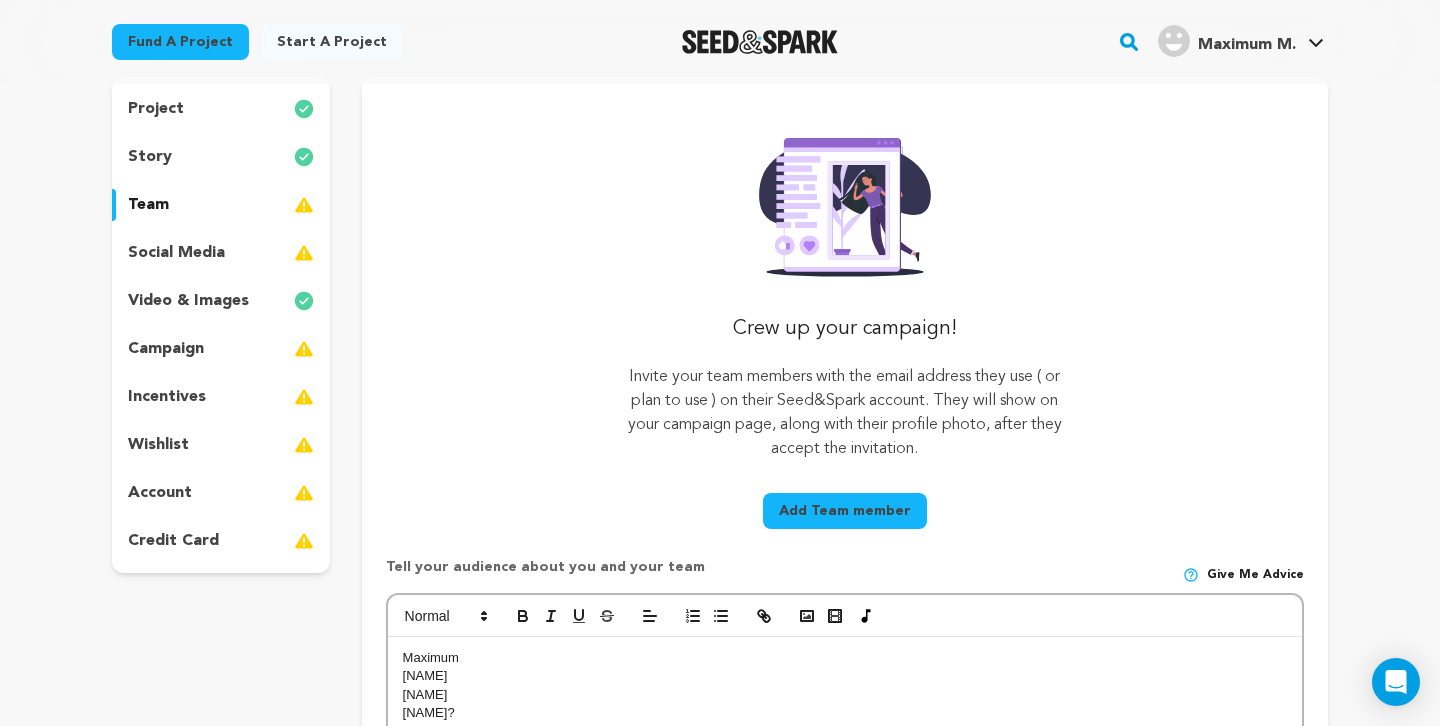 click on "story" at bounding box center [221, 157] 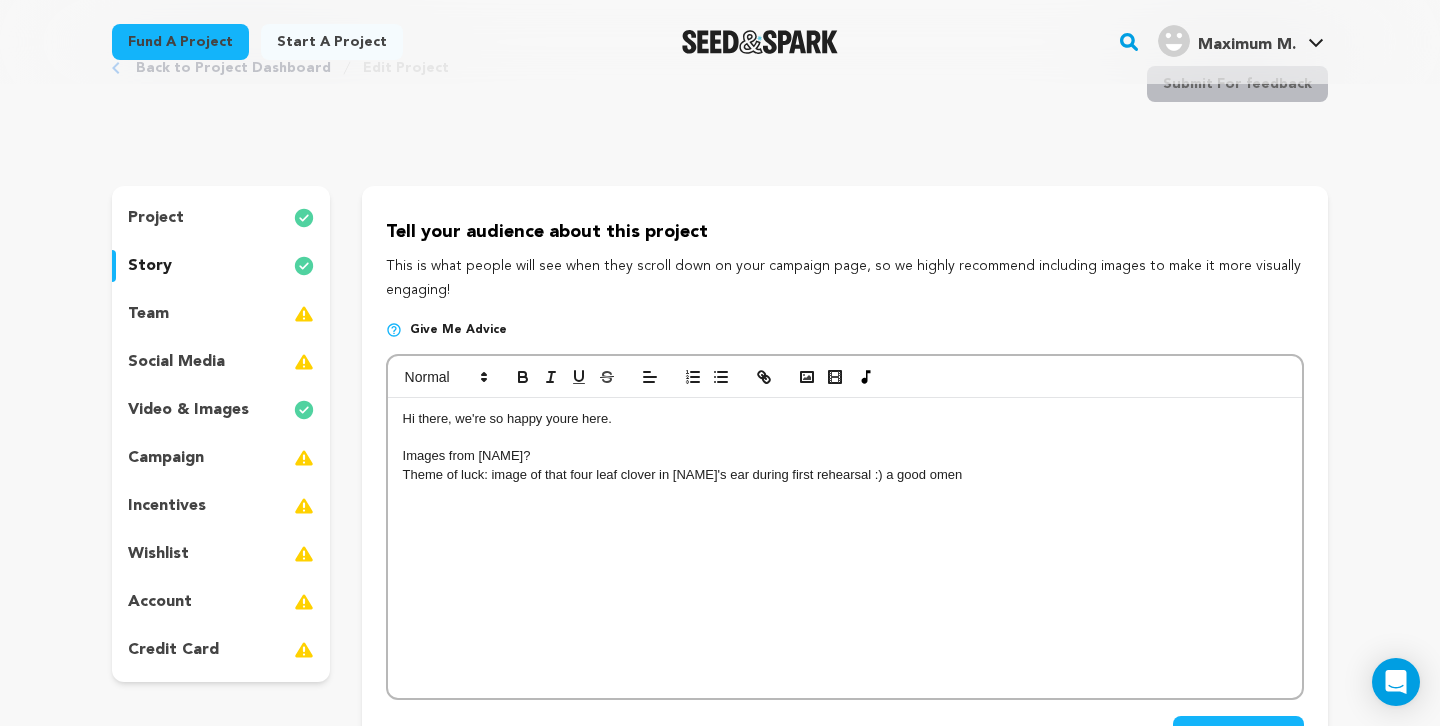scroll, scrollTop: 84, scrollLeft: 0, axis: vertical 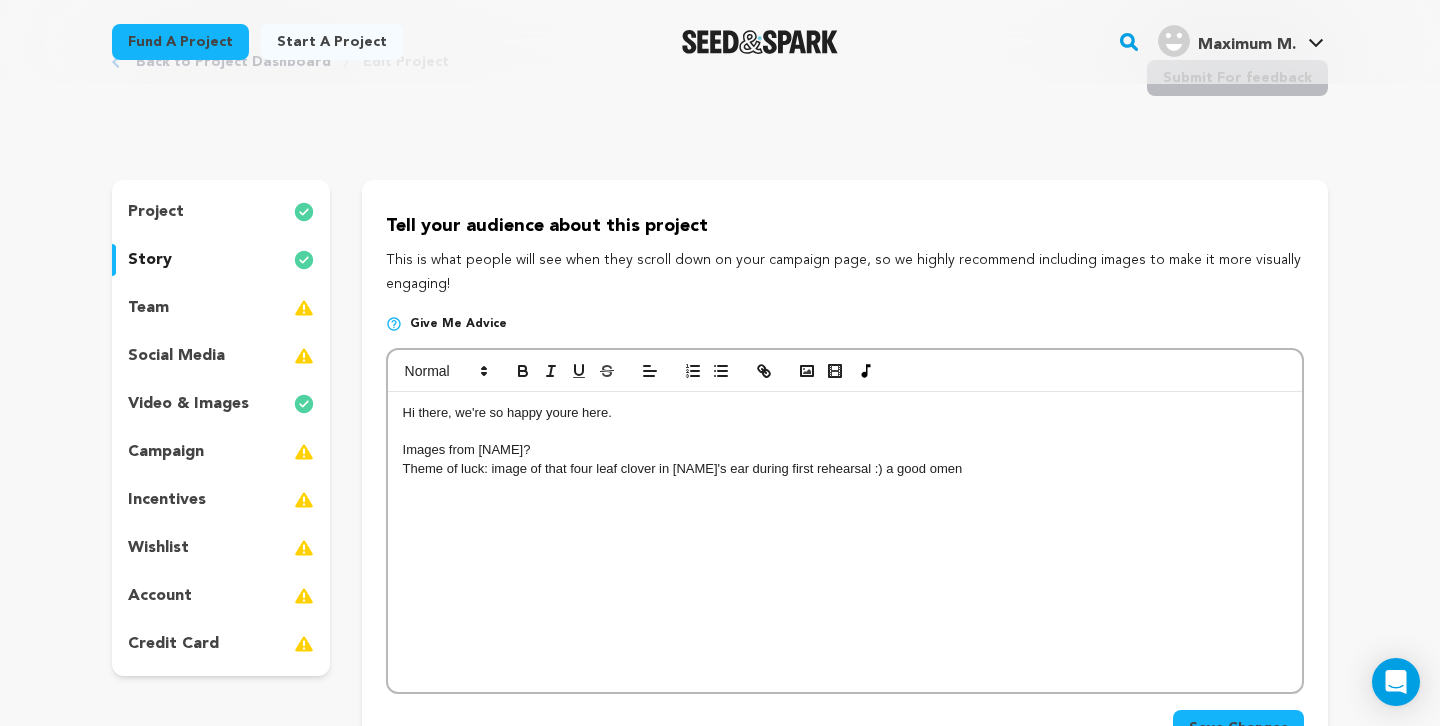 click on "project" at bounding box center (156, 212) 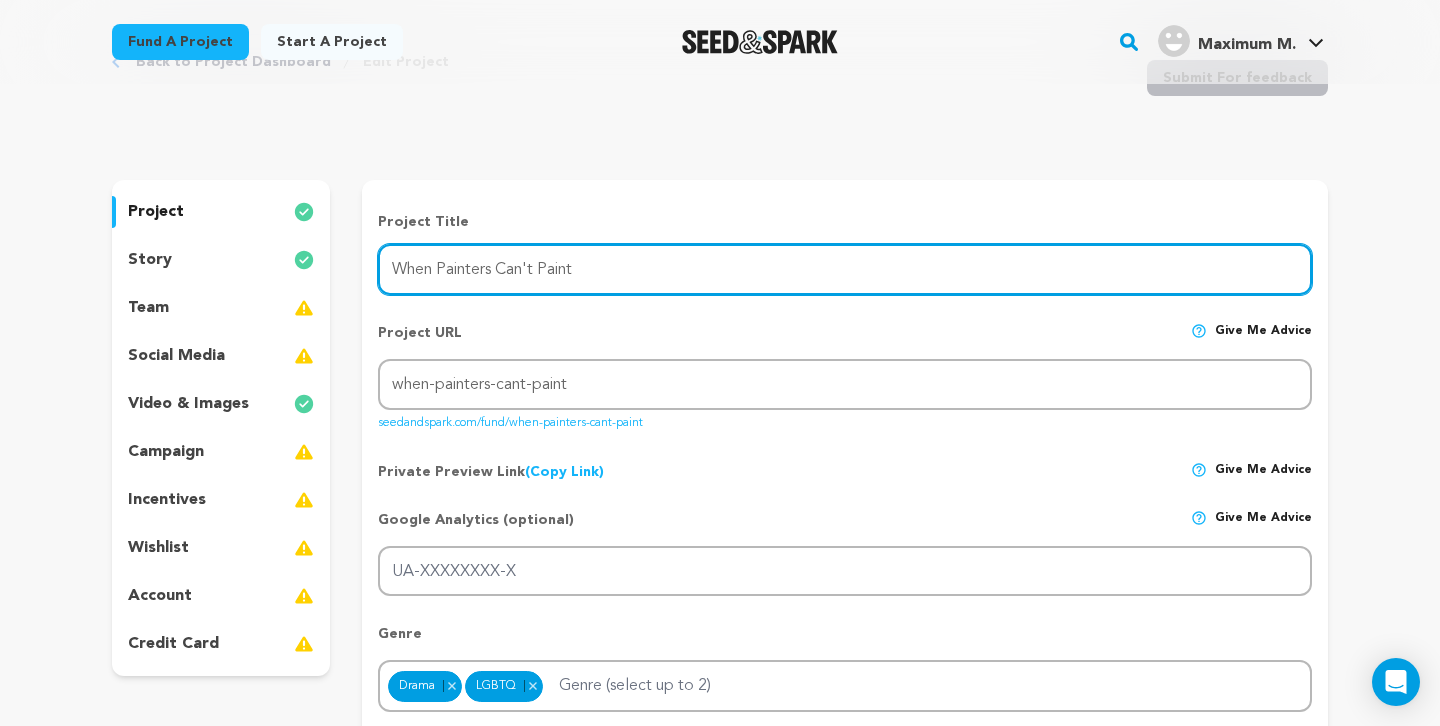 click on "When Painters Can't Paint" at bounding box center [845, 269] 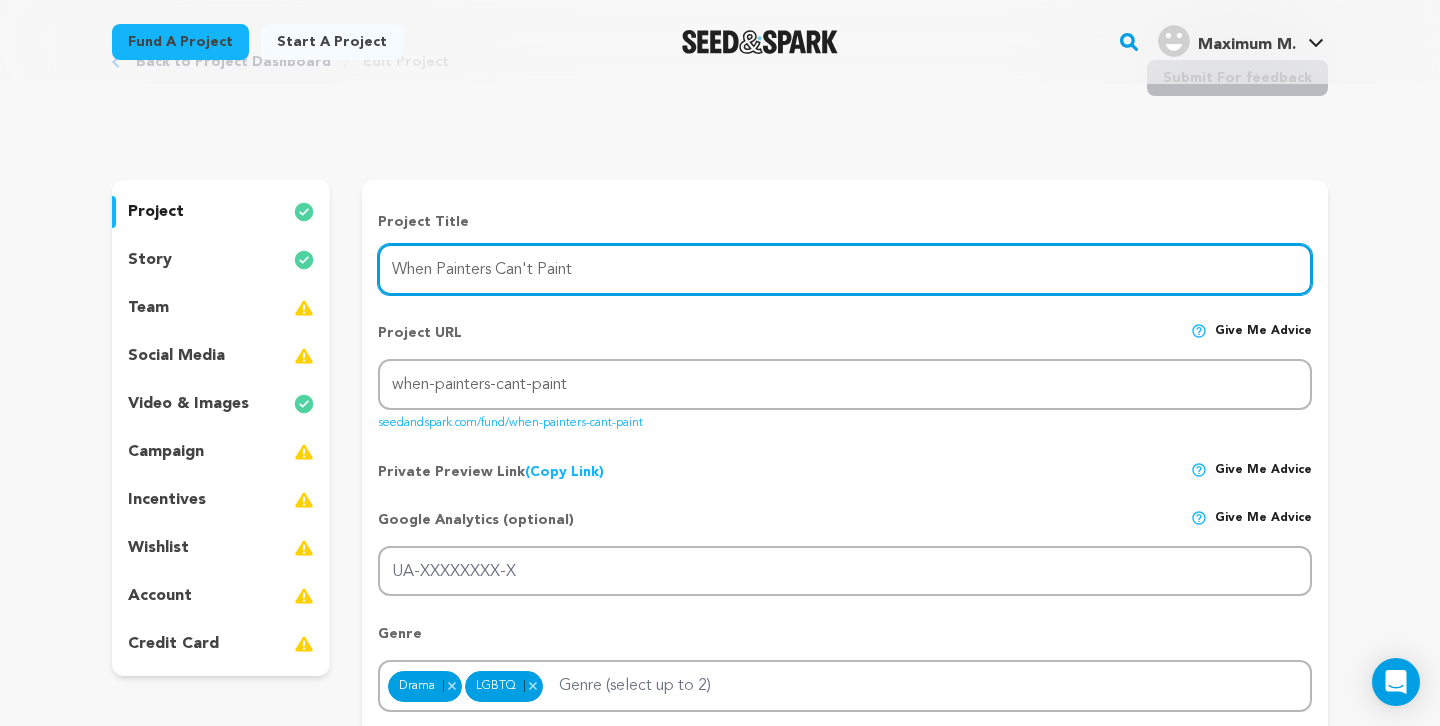 type on "When Painters Can't Paint" 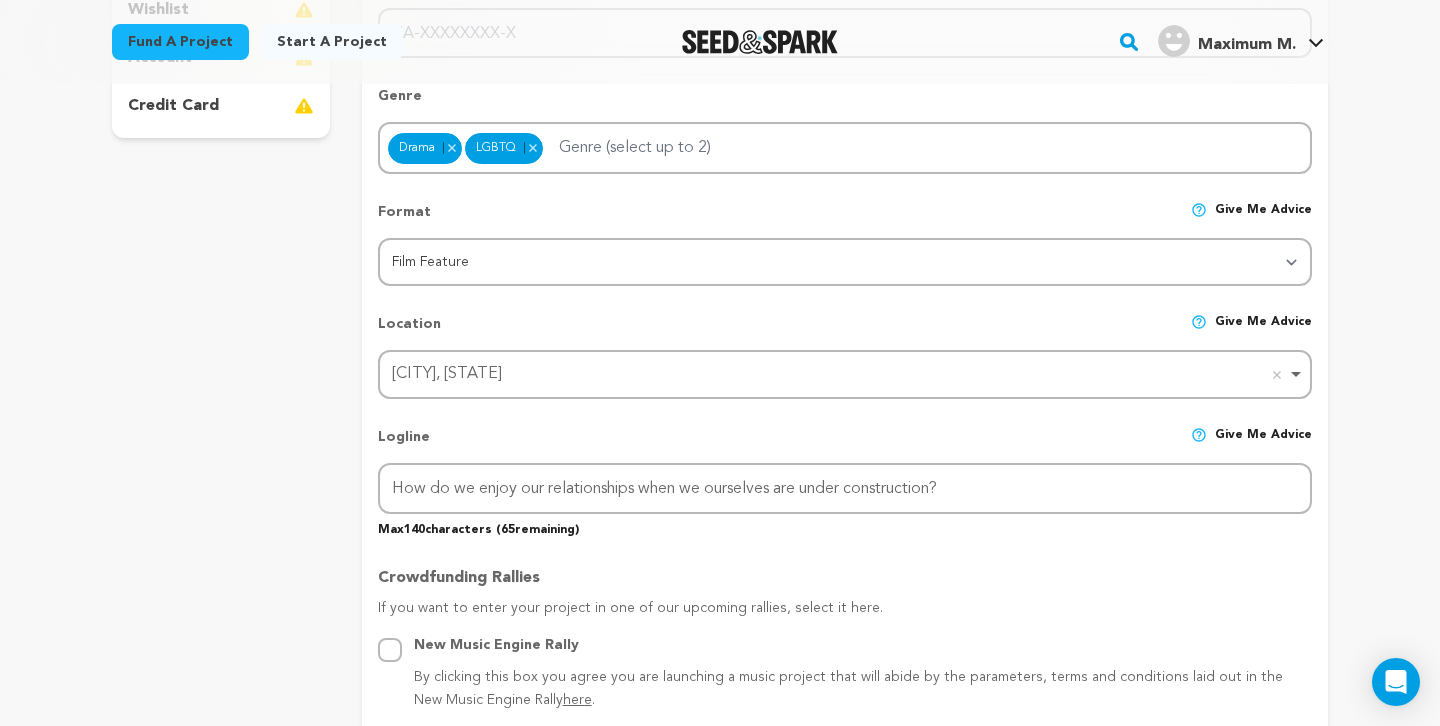 scroll, scrollTop: 646, scrollLeft: 0, axis: vertical 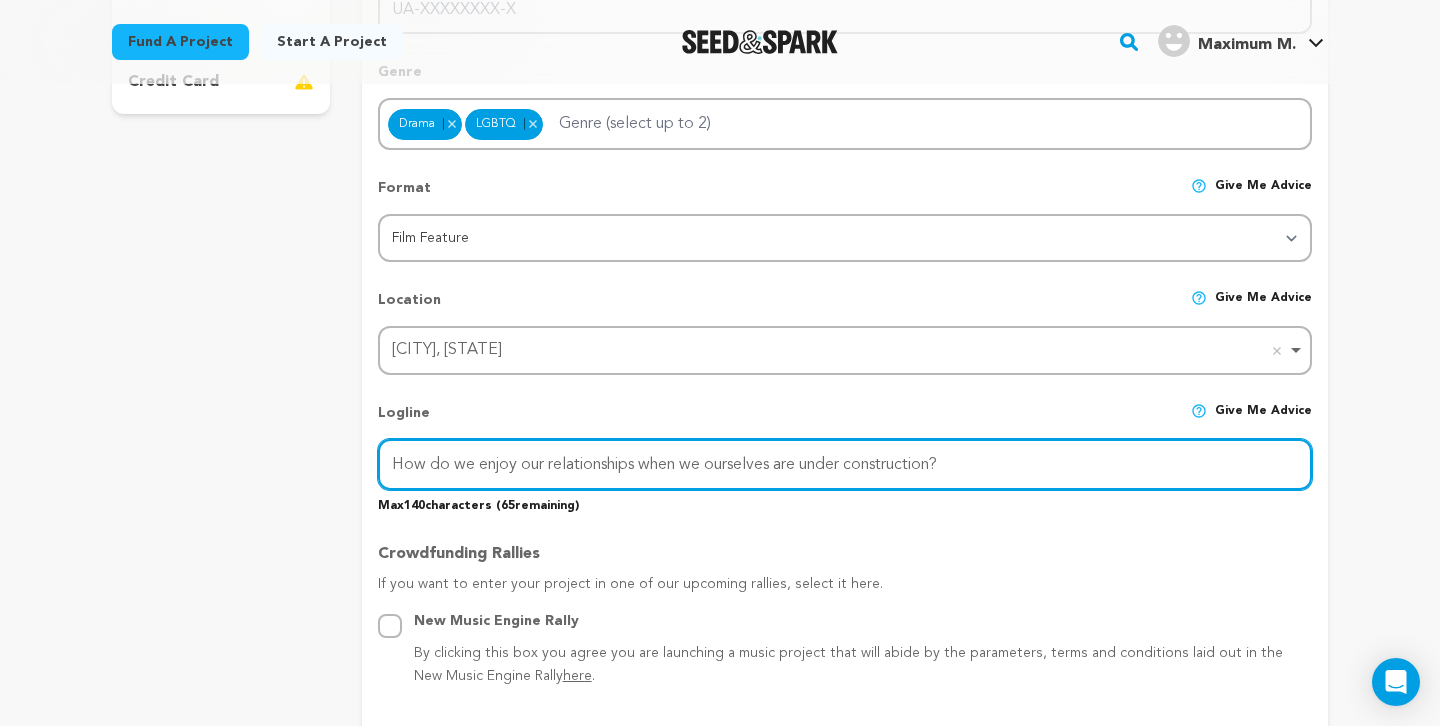 click on "How do we enjoy our relationships when we ourselves are under construction?" at bounding box center [845, 464] 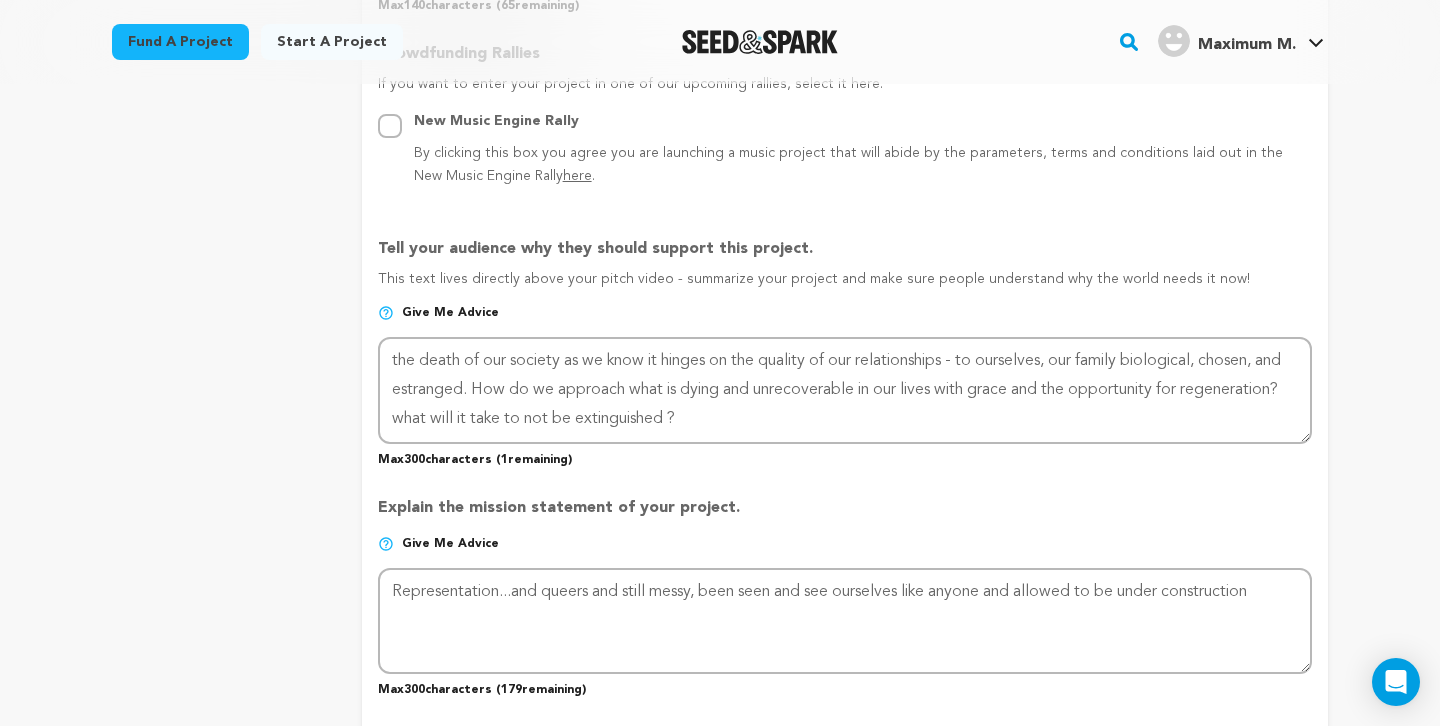 scroll, scrollTop: 0, scrollLeft: 0, axis: both 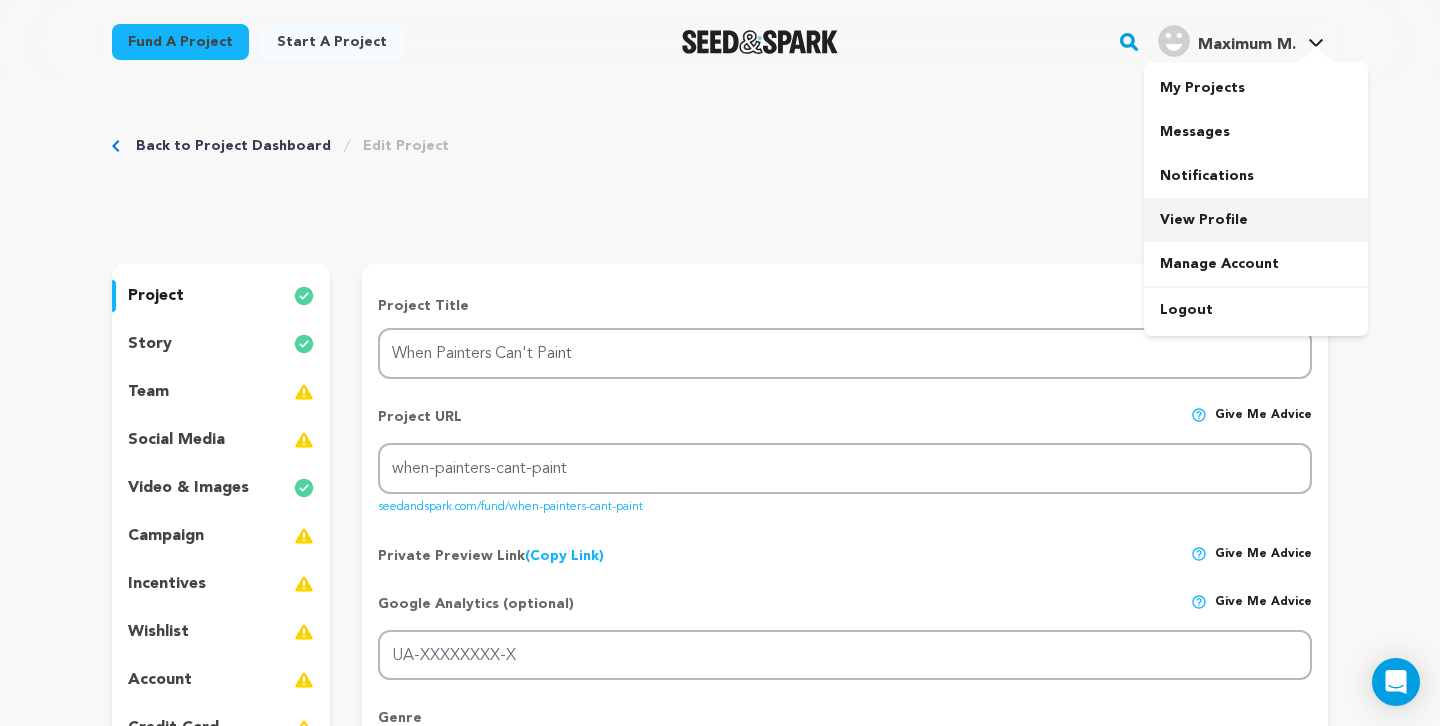 click on "View Profile" at bounding box center (1256, 220) 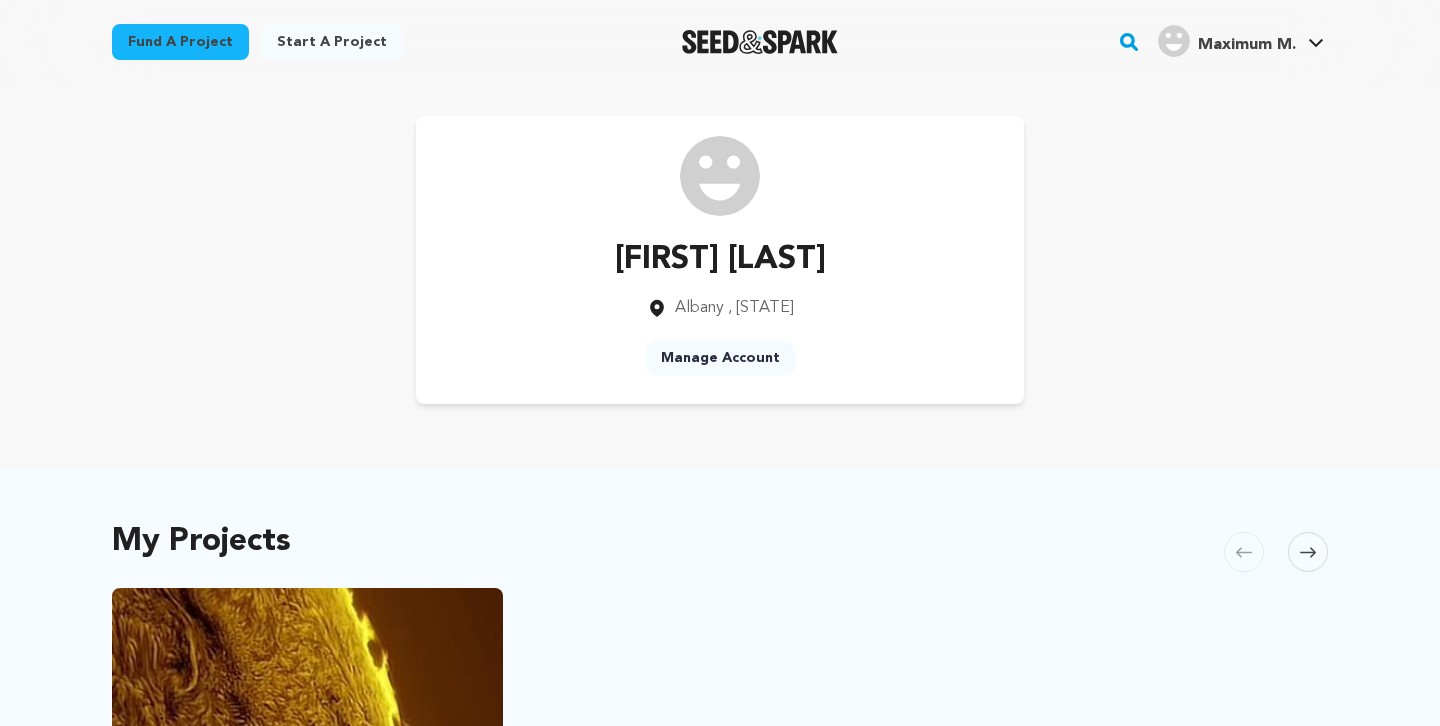 scroll, scrollTop: 0, scrollLeft: 0, axis: both 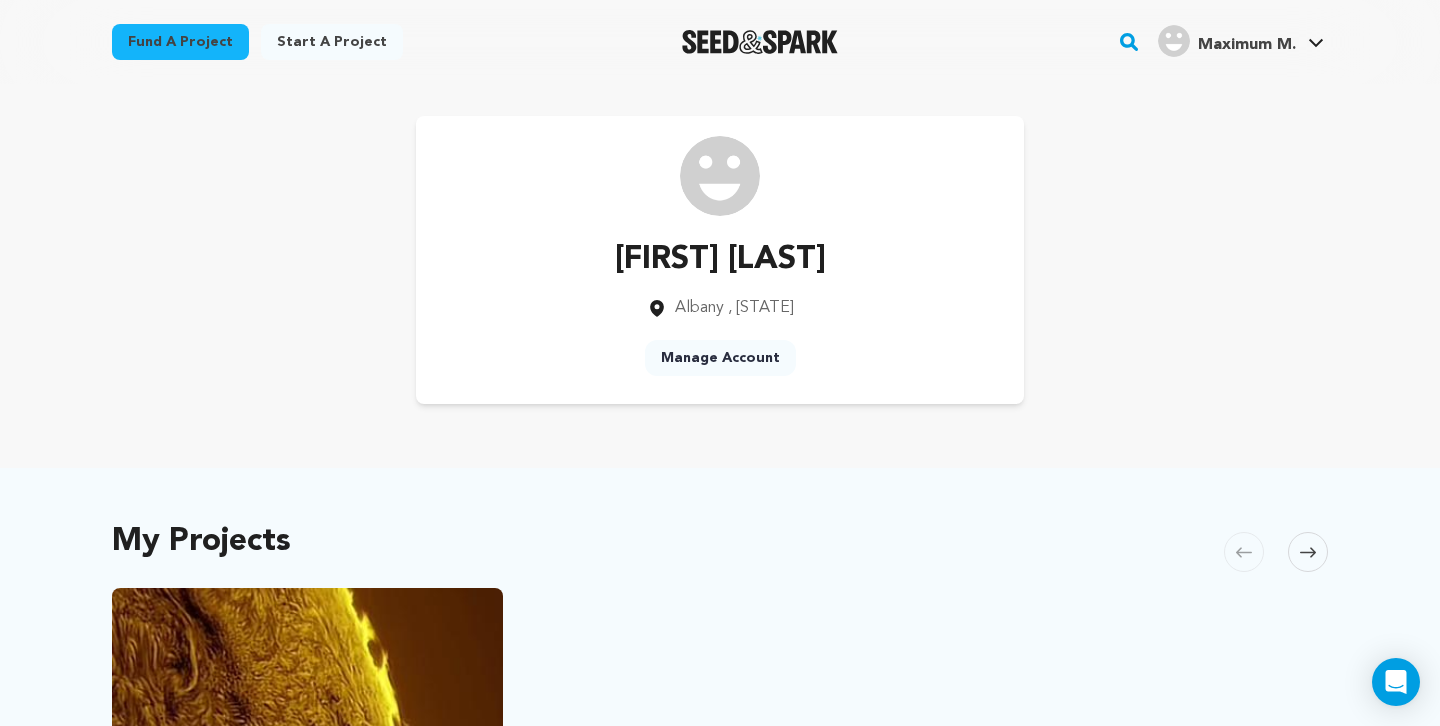 click on "Manage Account" at bounding box center (720, 358) 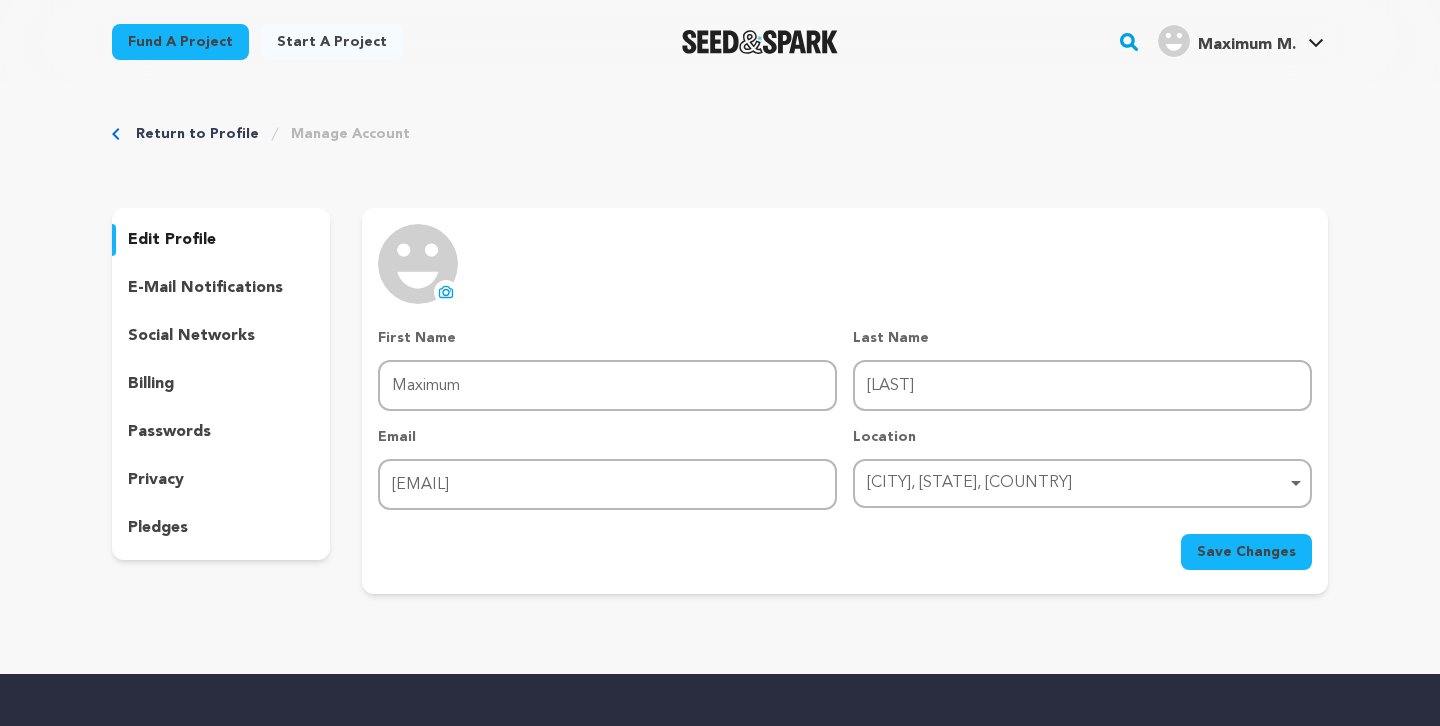 scroll, scrollTop: 0, scrollLeft: 0, axis: both 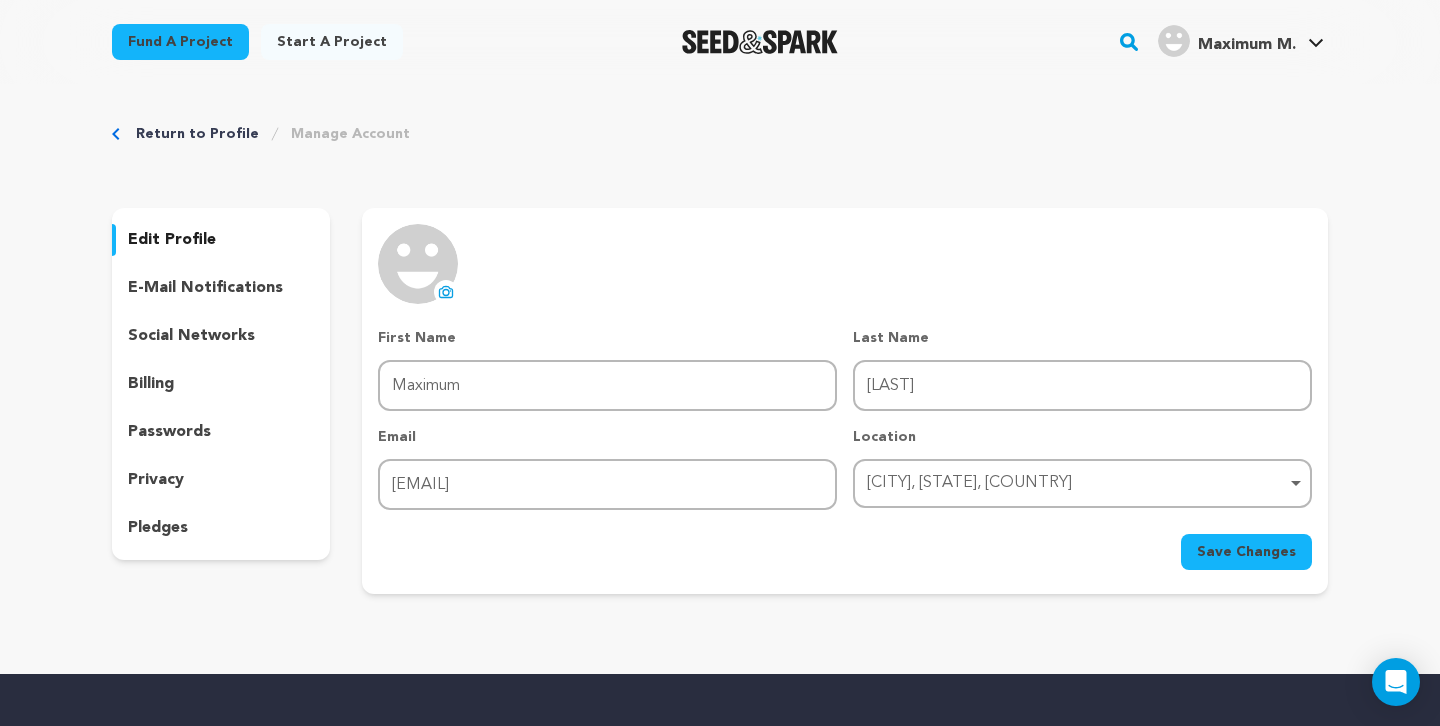 click 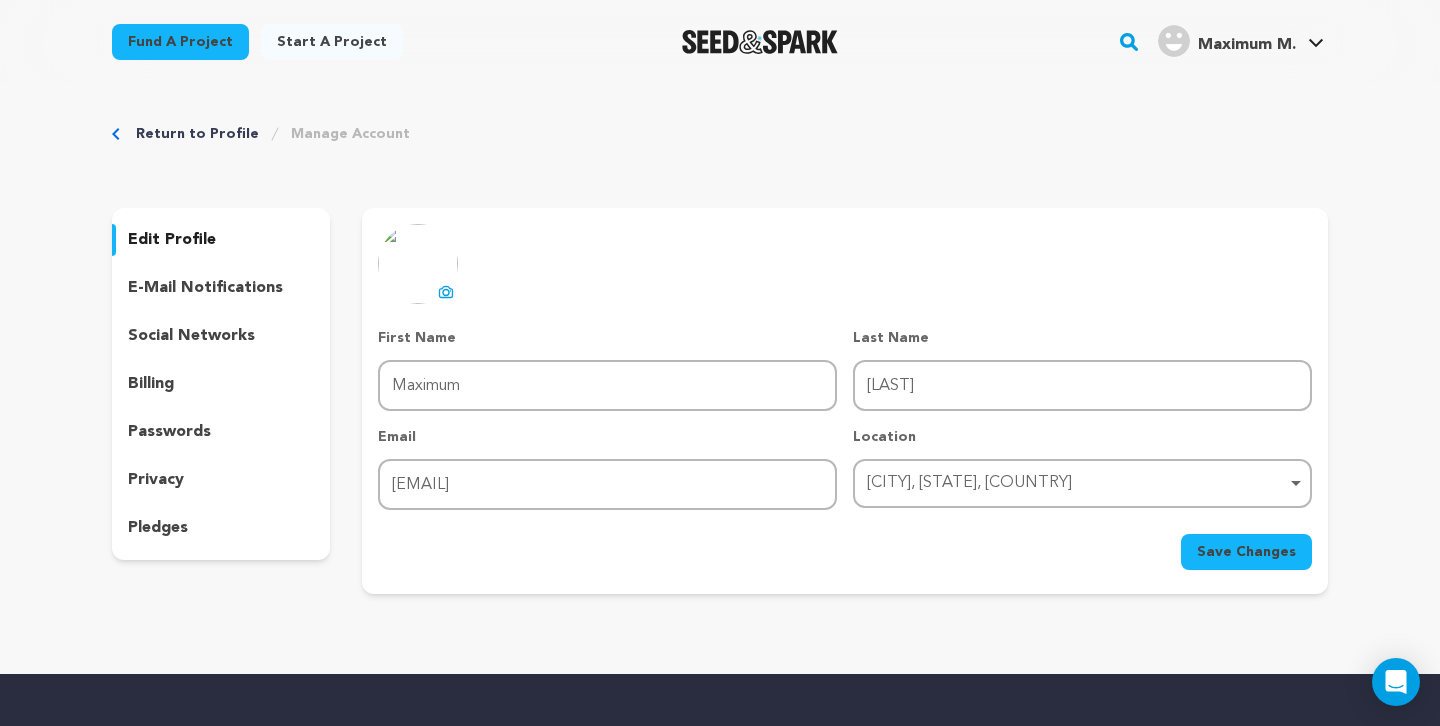 click 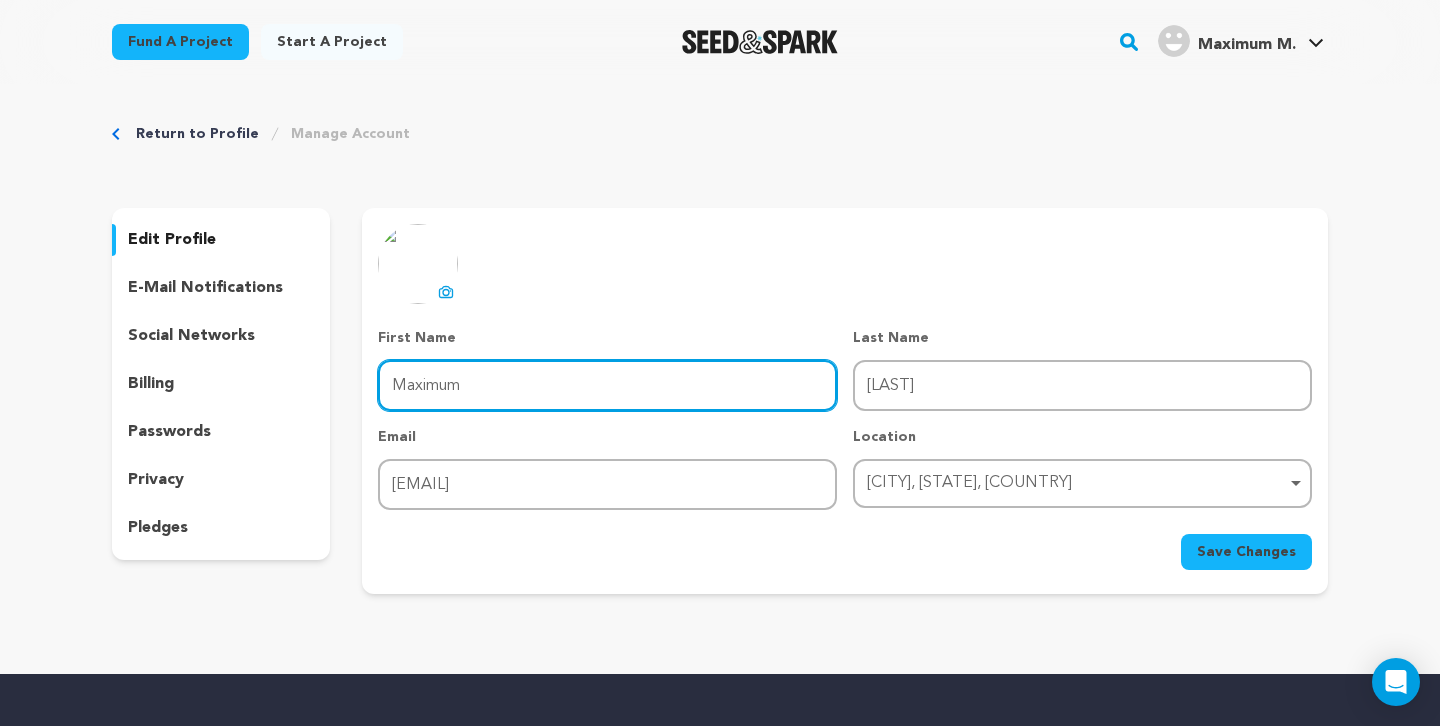 click on "Maximum" at bounding box center [607, 385] 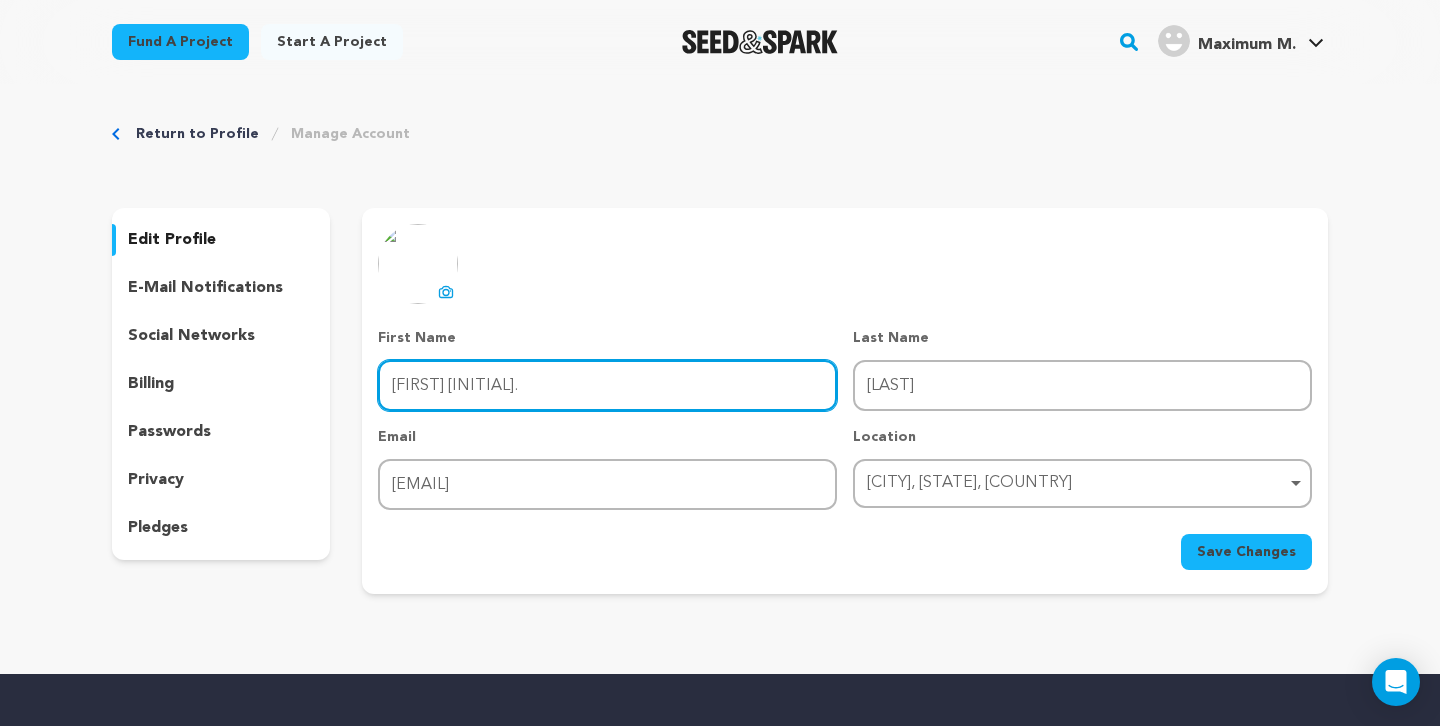 type on "Maximum J." 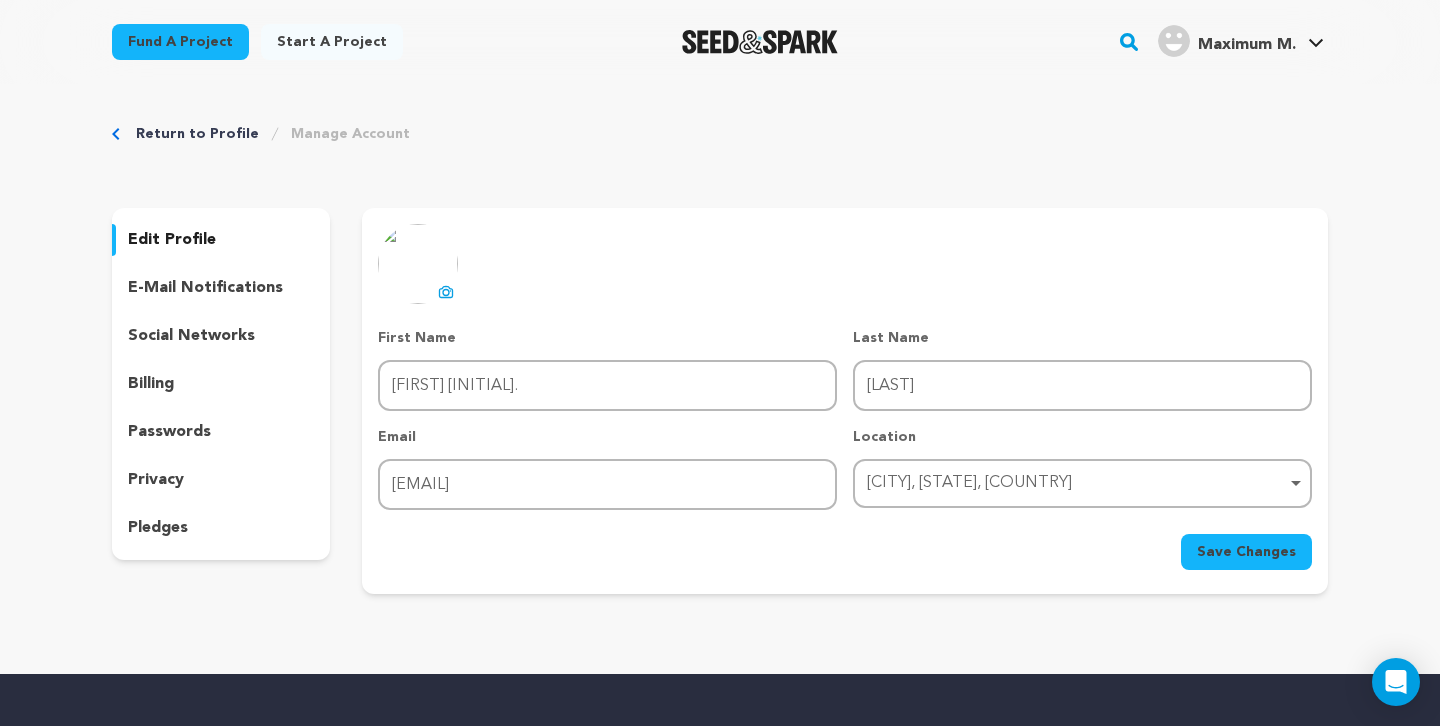 click on "Save Changes" at bounding box center [1246, 552] 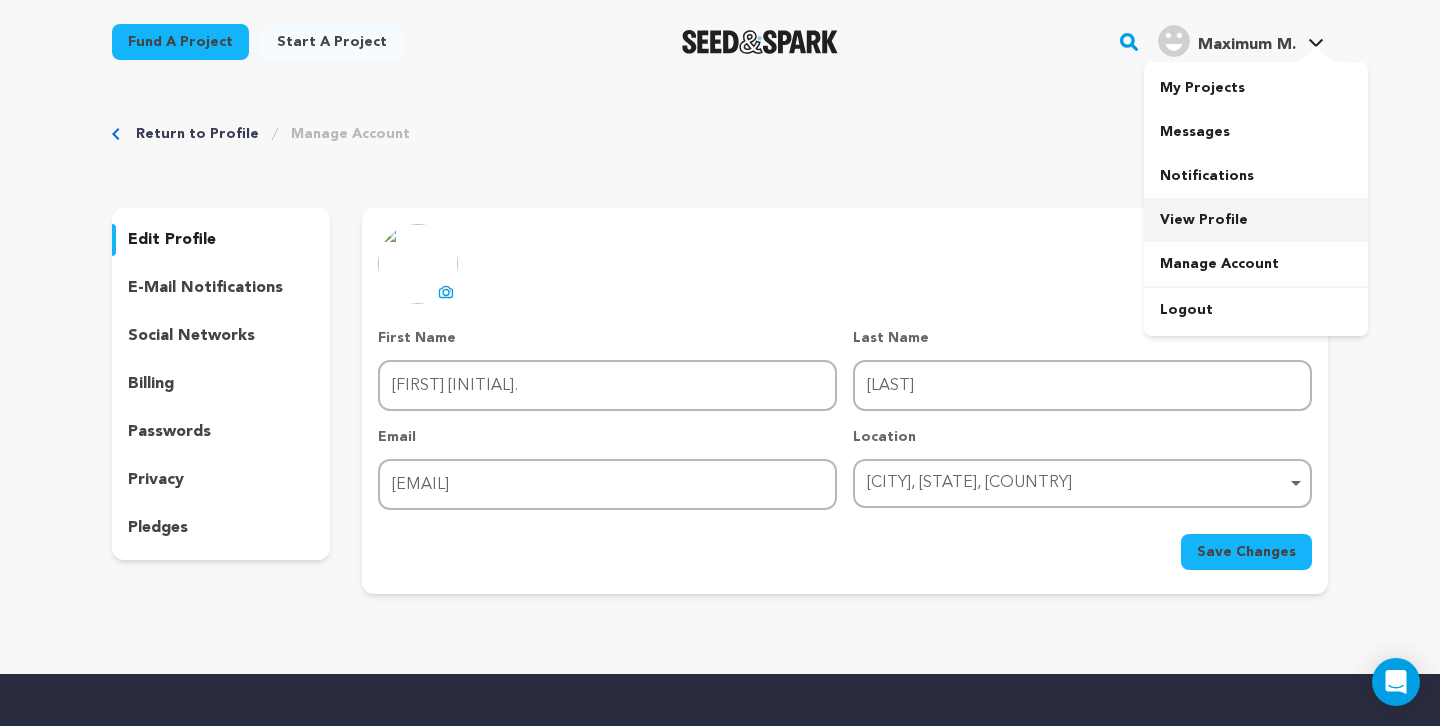 click on "View Profile" at bounding box center [1256, 220] 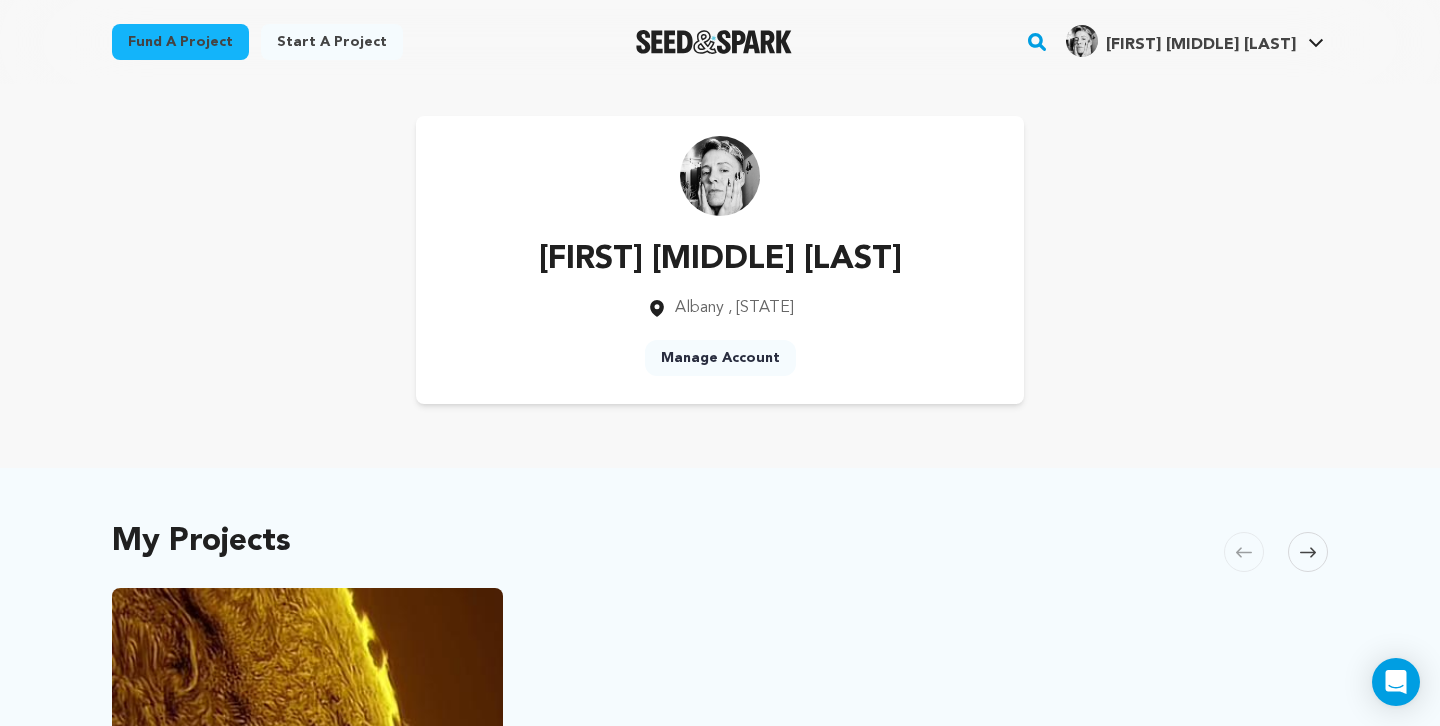 scroll, scrollTop: 0, scrollLeft: 0, axis: both 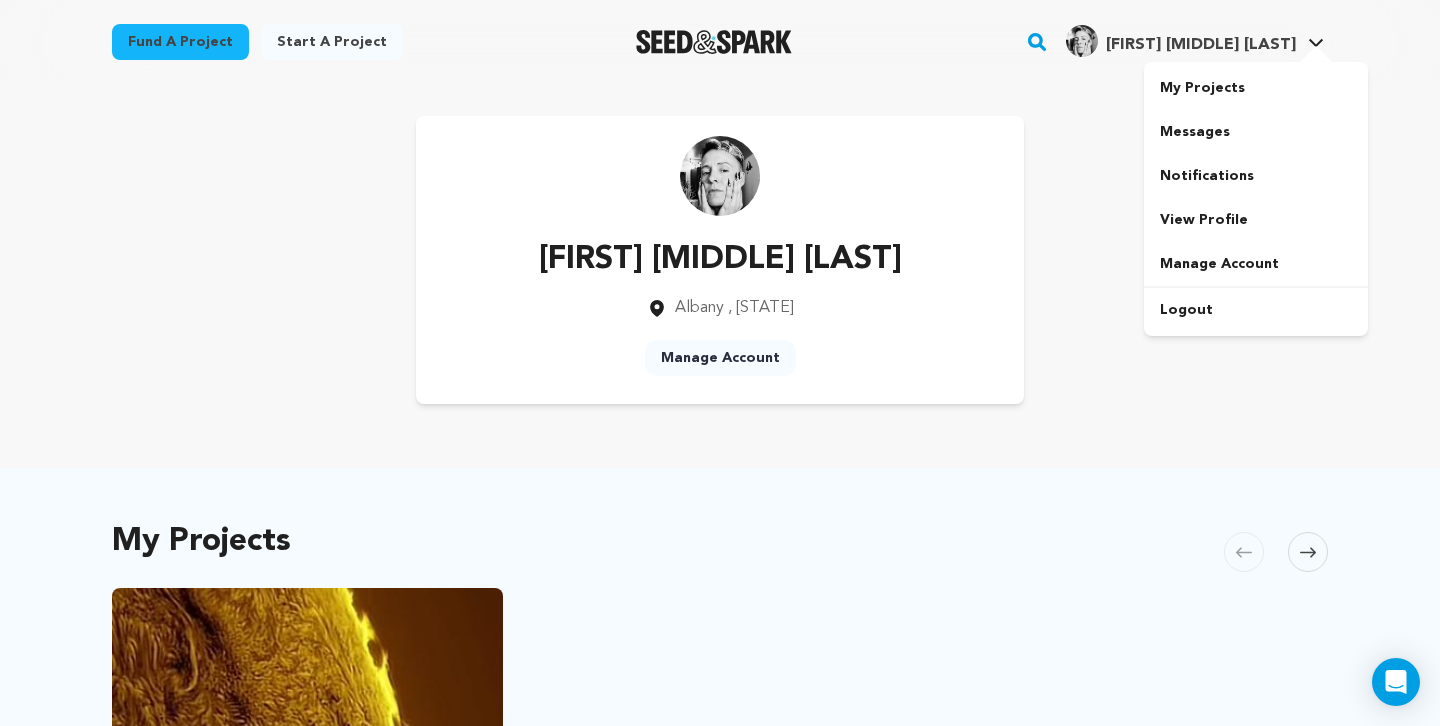 click at bounding box center [1316, 56] 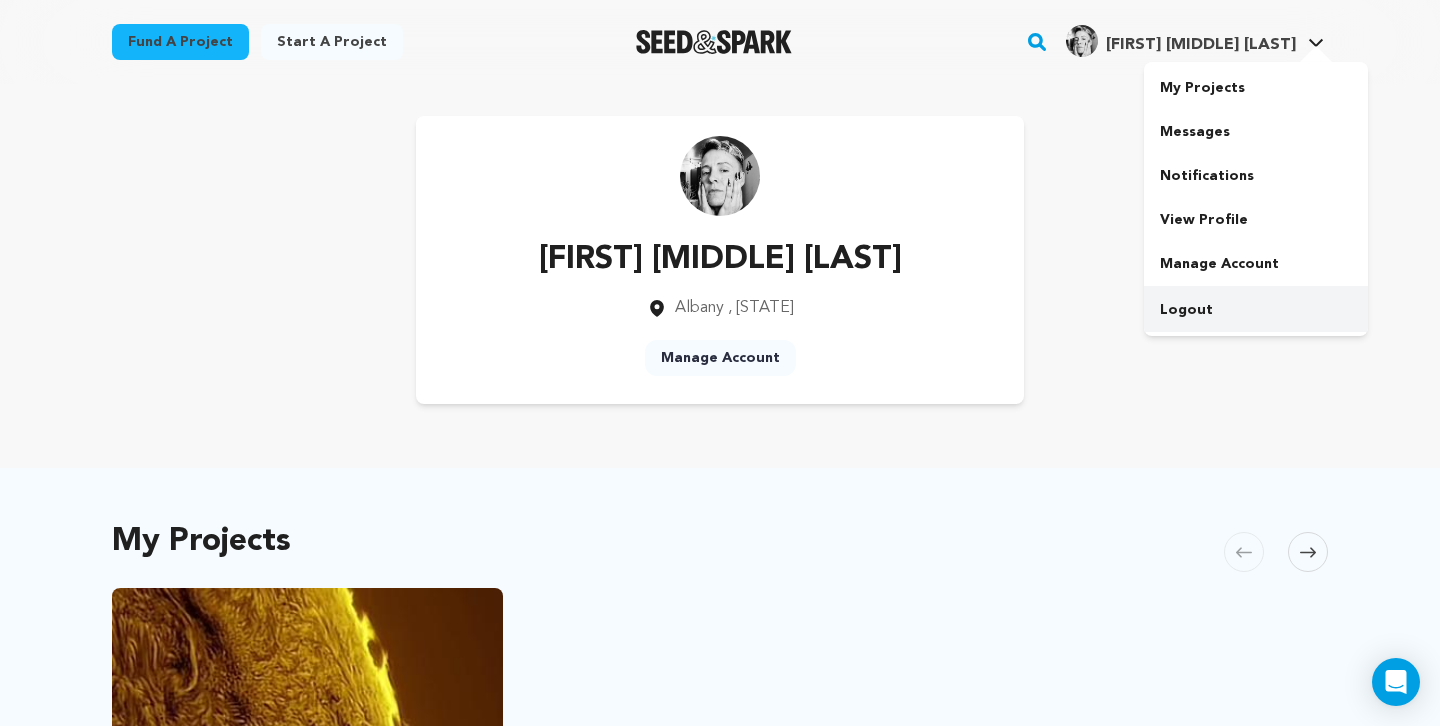 click on "Logout" at bounding box center (1256, 310) 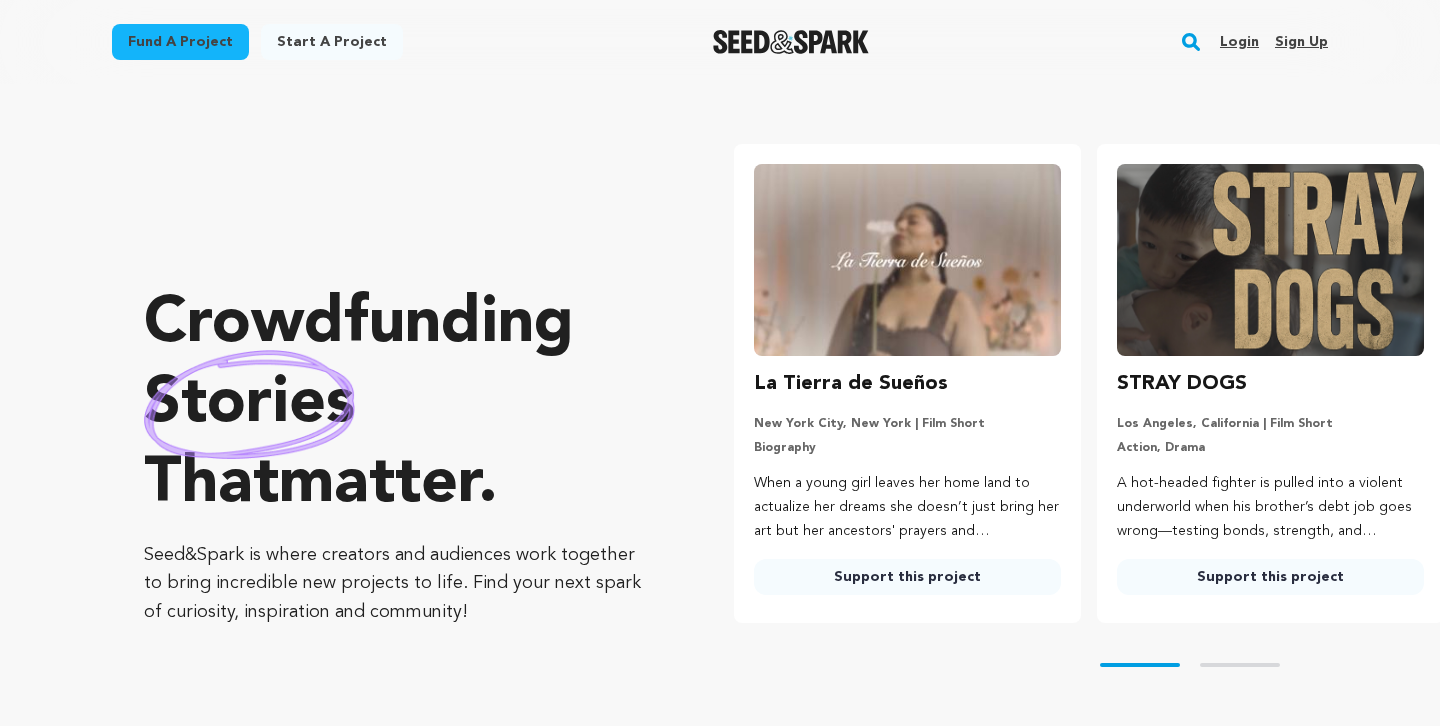 scroll, scrollTop: 0, scrollLeft: 0, axis: both 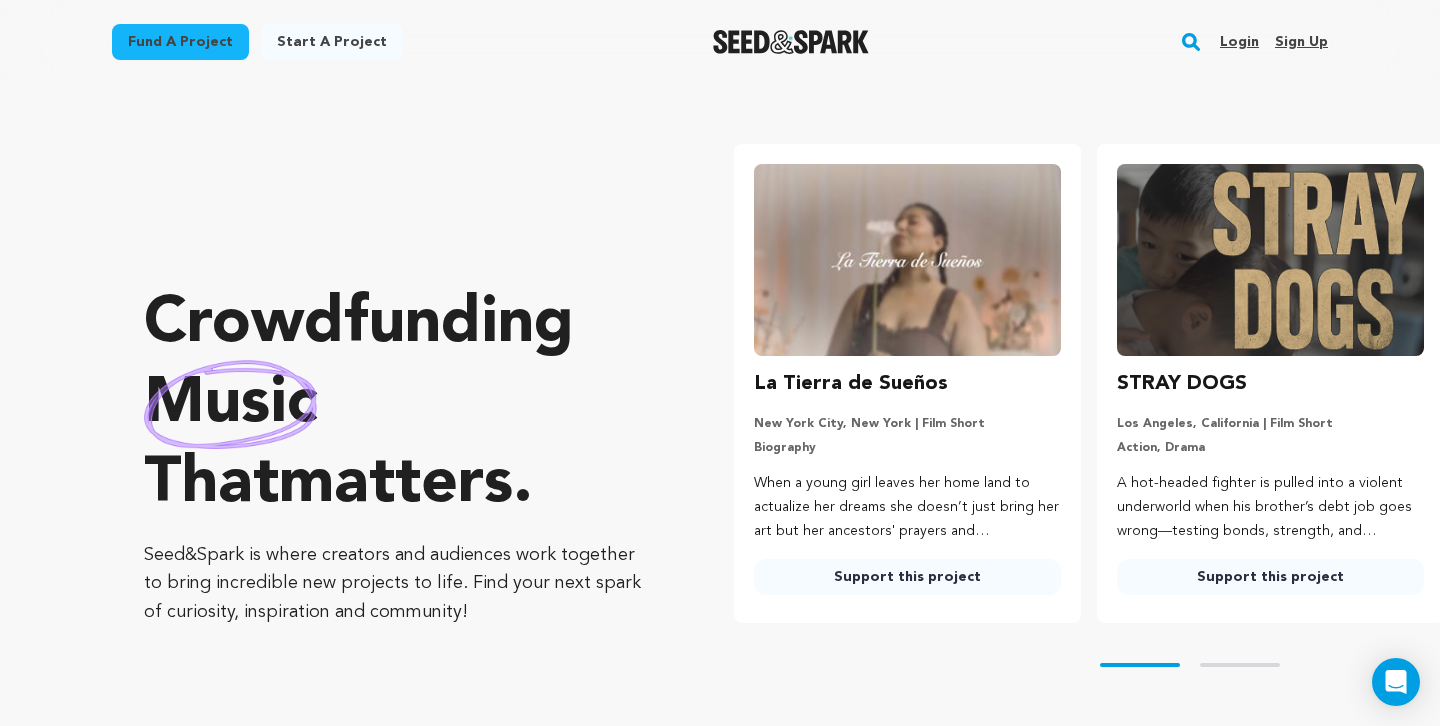 click at bounding box center [1270, 260] 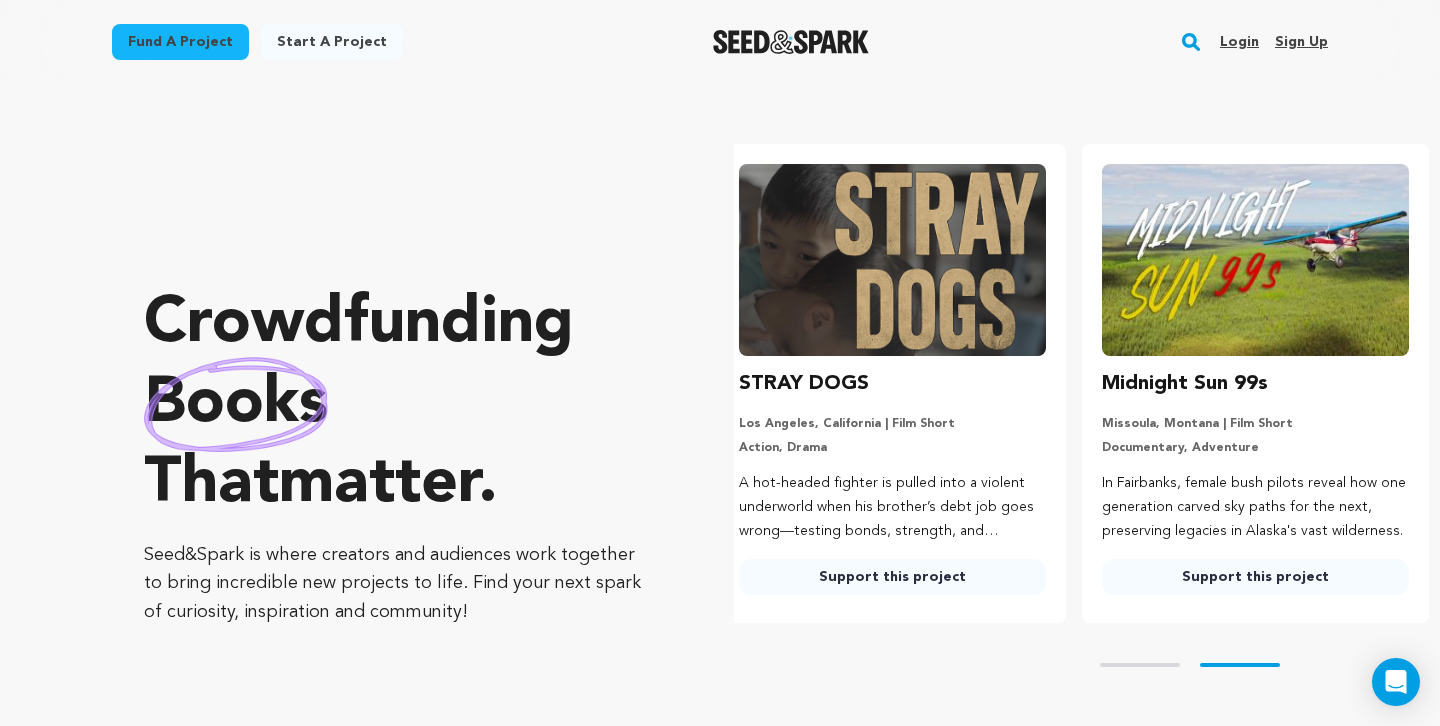 scroll, scrollTop: 0, scrollLeft: 379, axis: horizontal 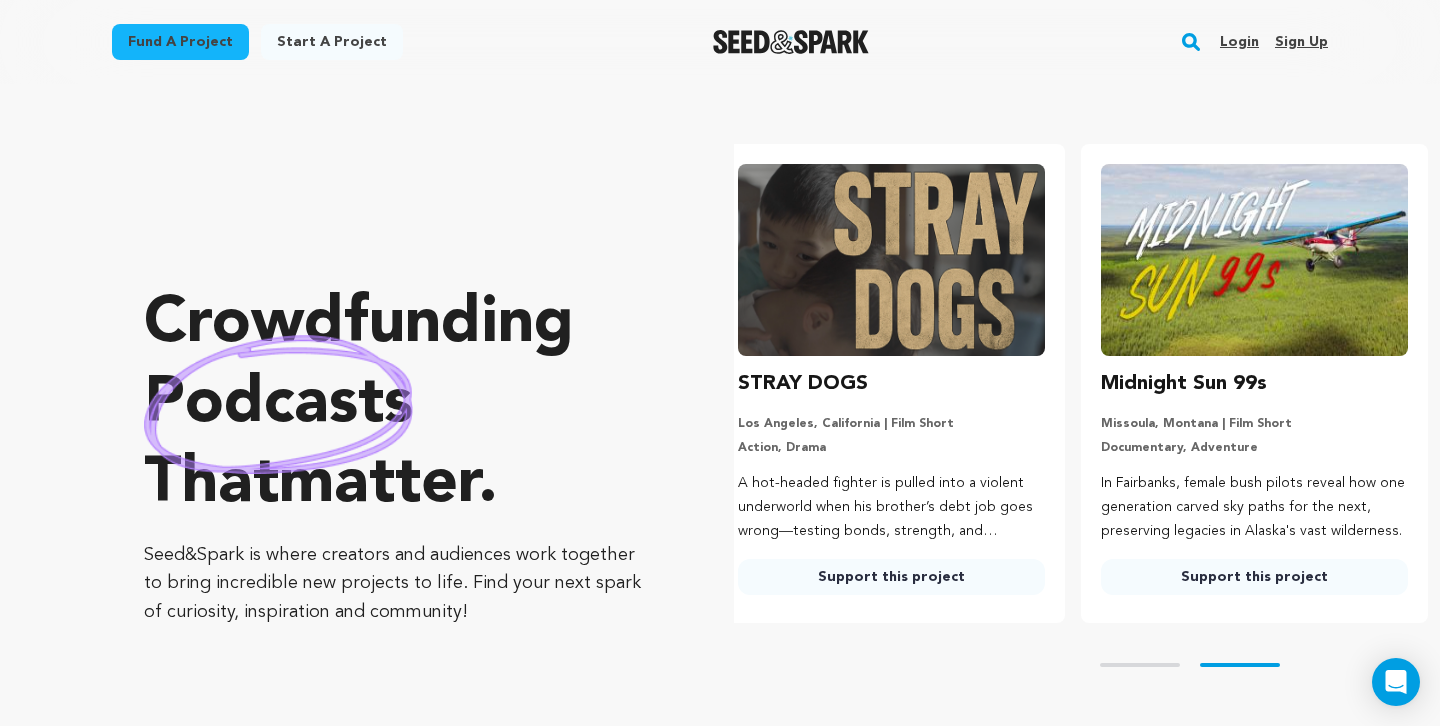 click on "Support this project" at bounding box center (891, 577) 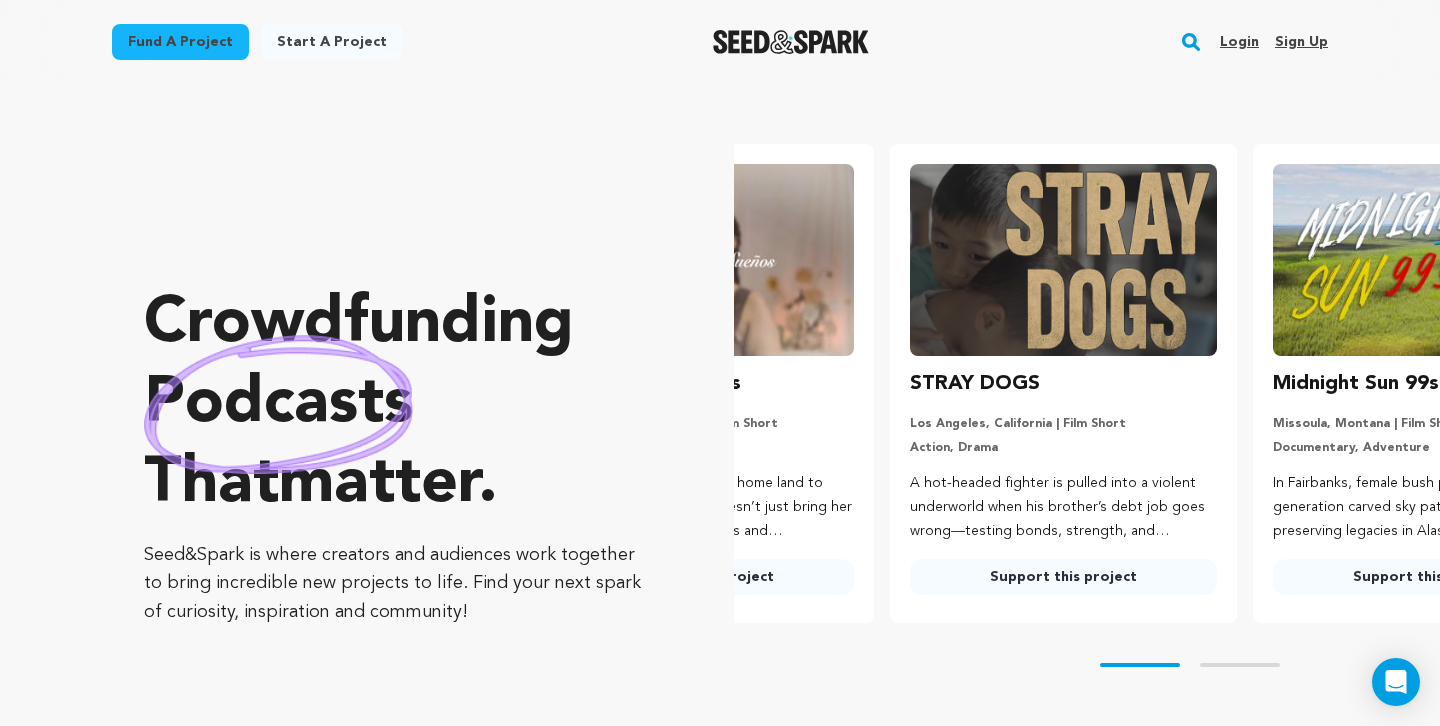 scroll, scrollTop: 0, scrollLeft: 59, axis: horizontal 